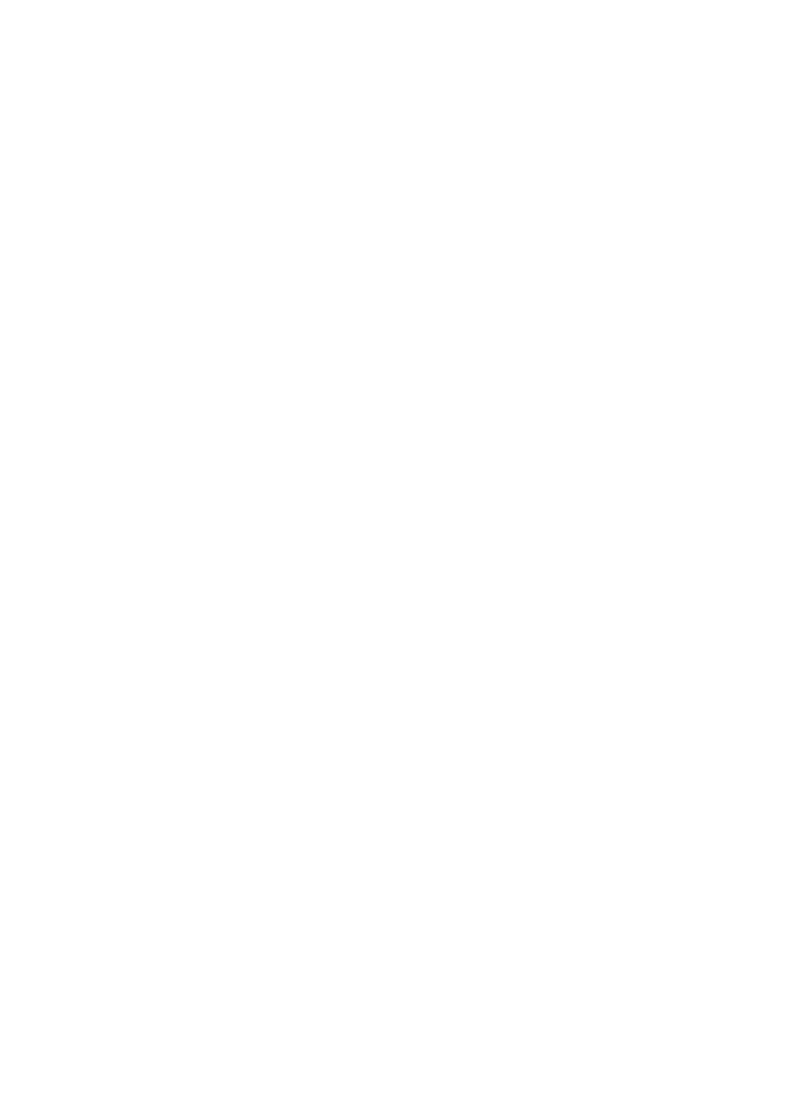 scroll, scrollTop: 0, scrollLeft: 0, axis: both 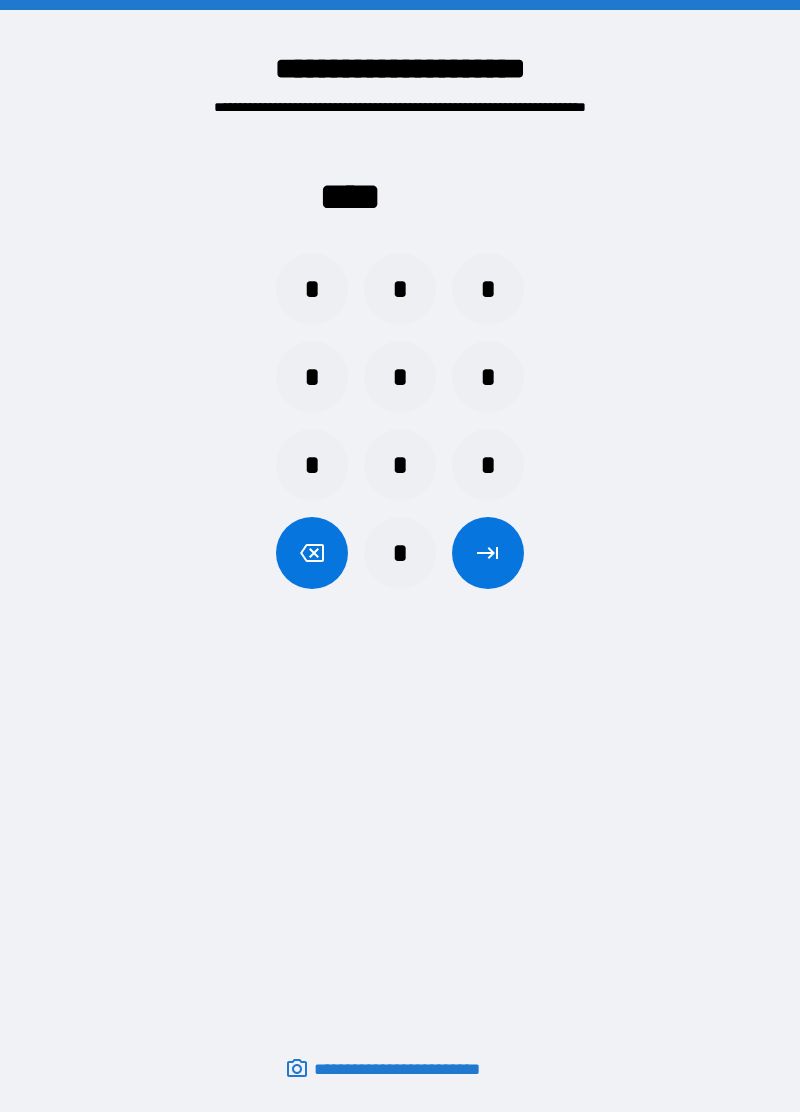 click on "*" at bounding box center [312, 289] 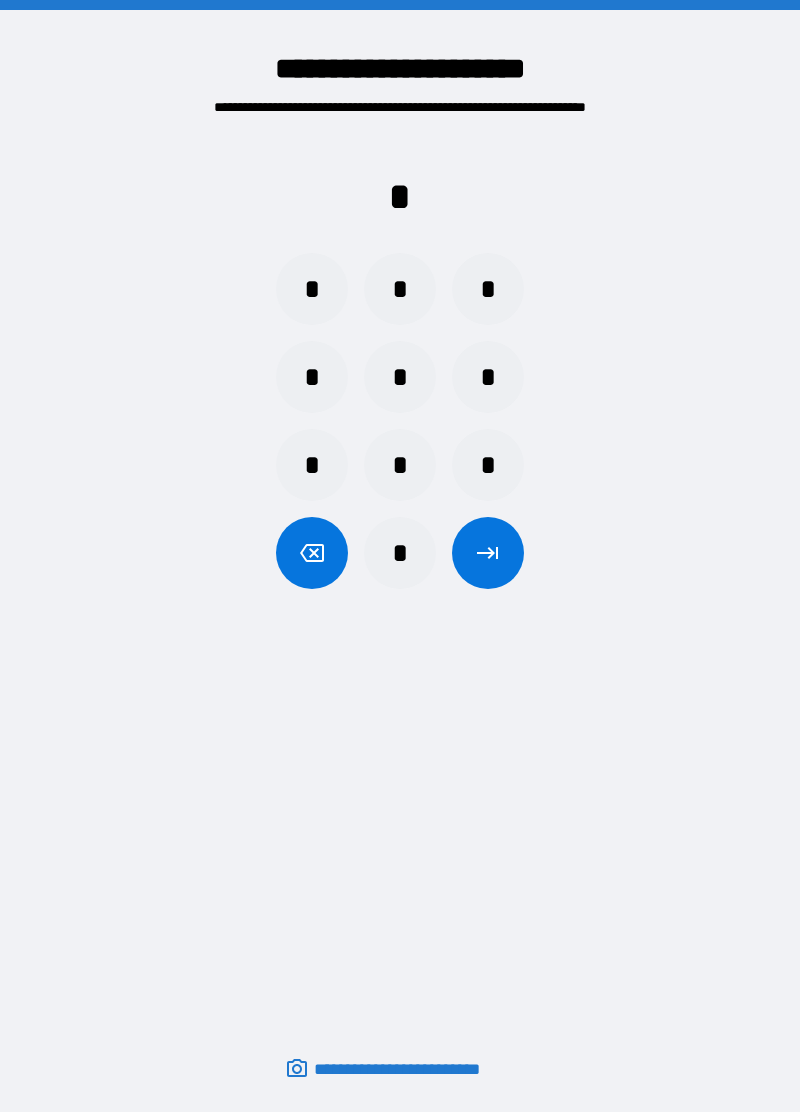 click on "*" at bounding box center [312, 465] 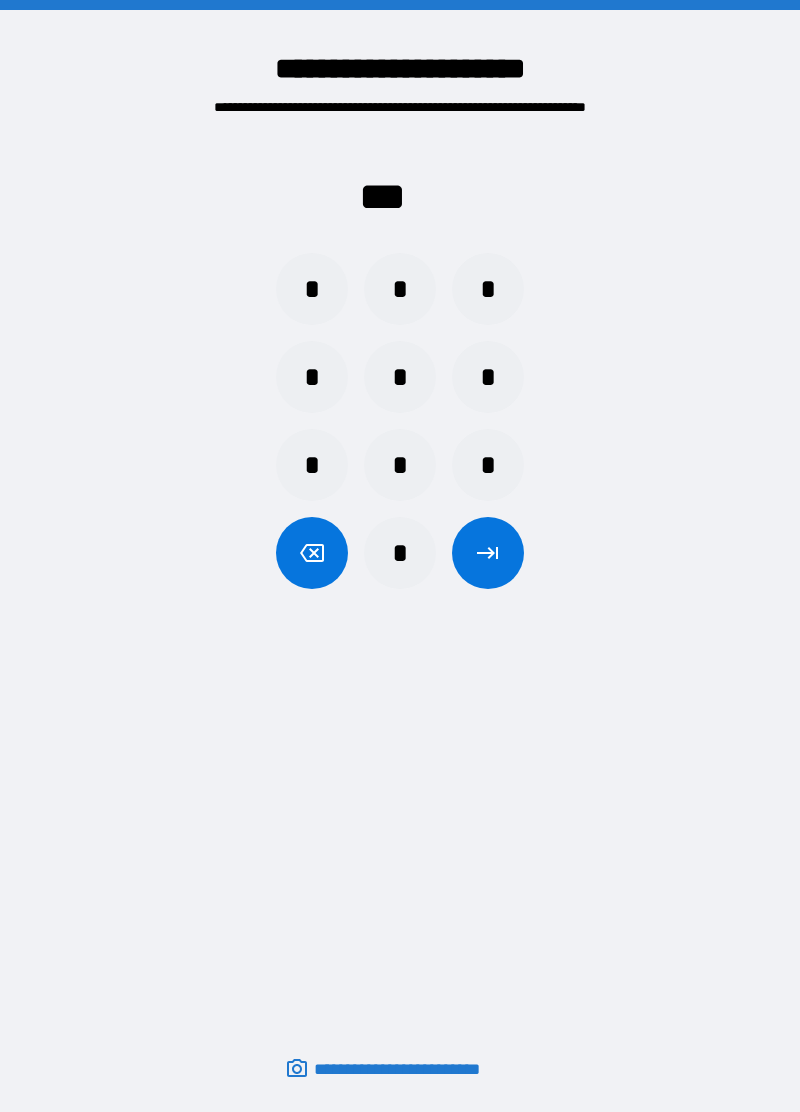 click on "*" at bounding box center [488, 289] 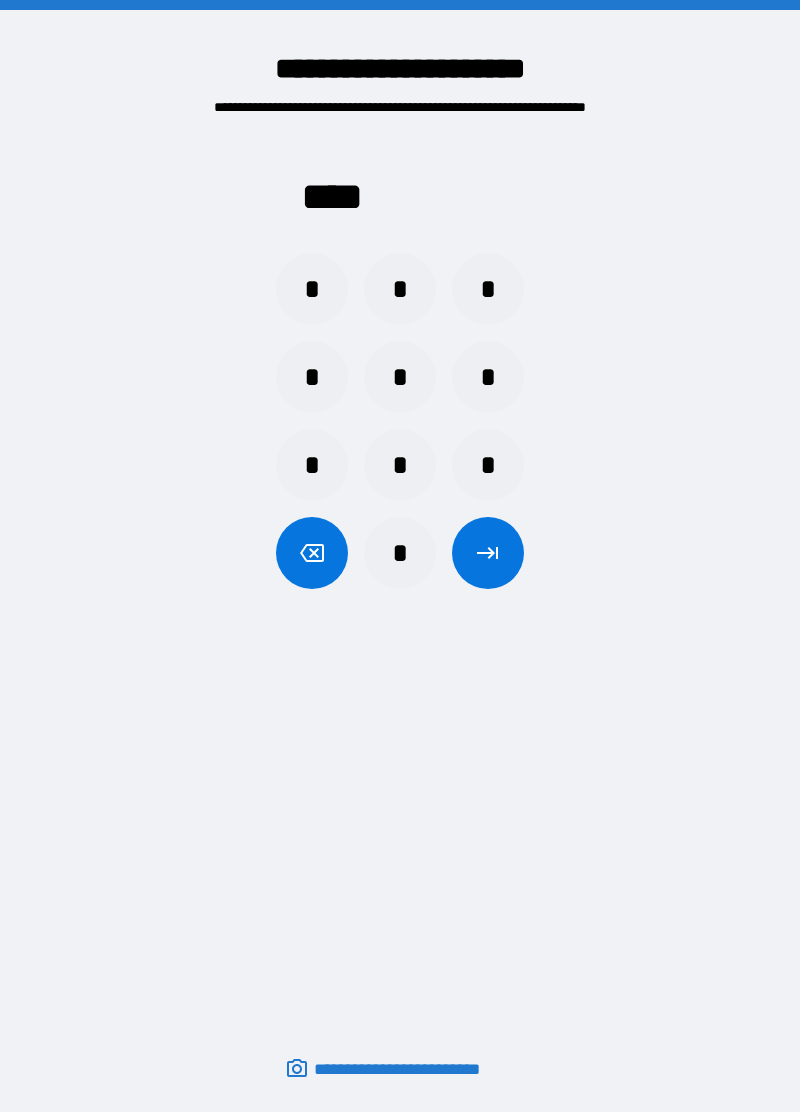 click 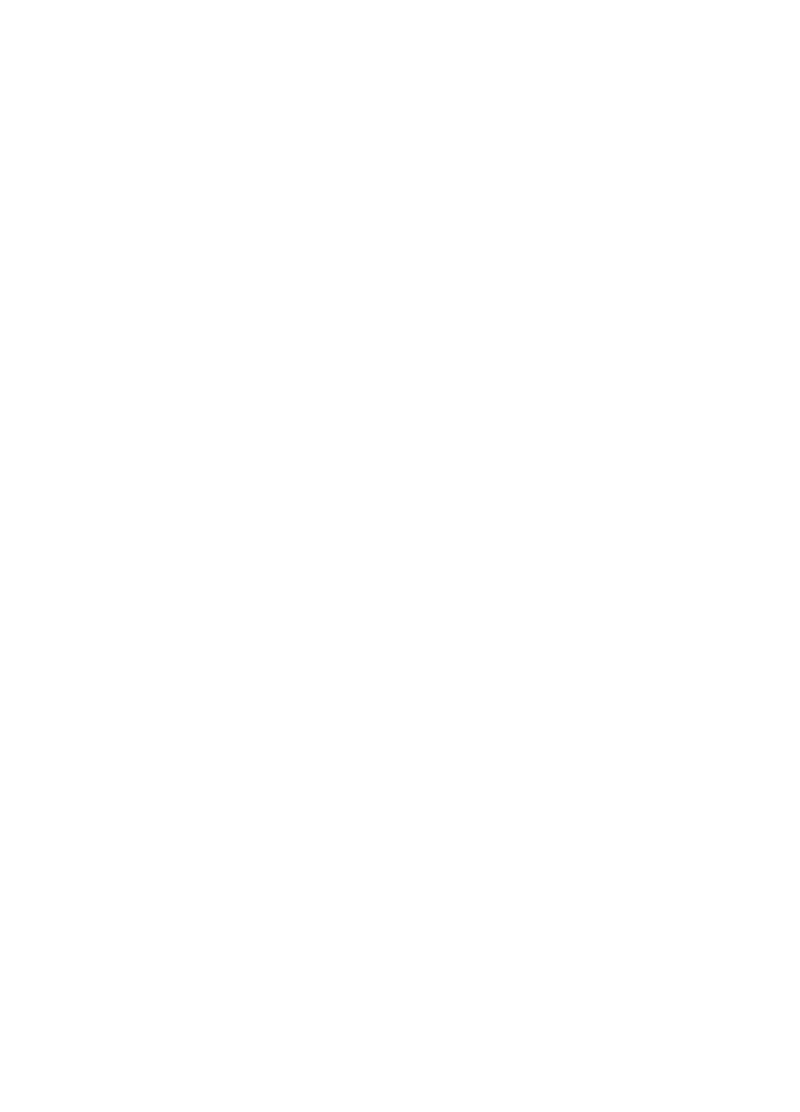 scroll, scrollTop: 0, scrollLeft: 0, axis: both 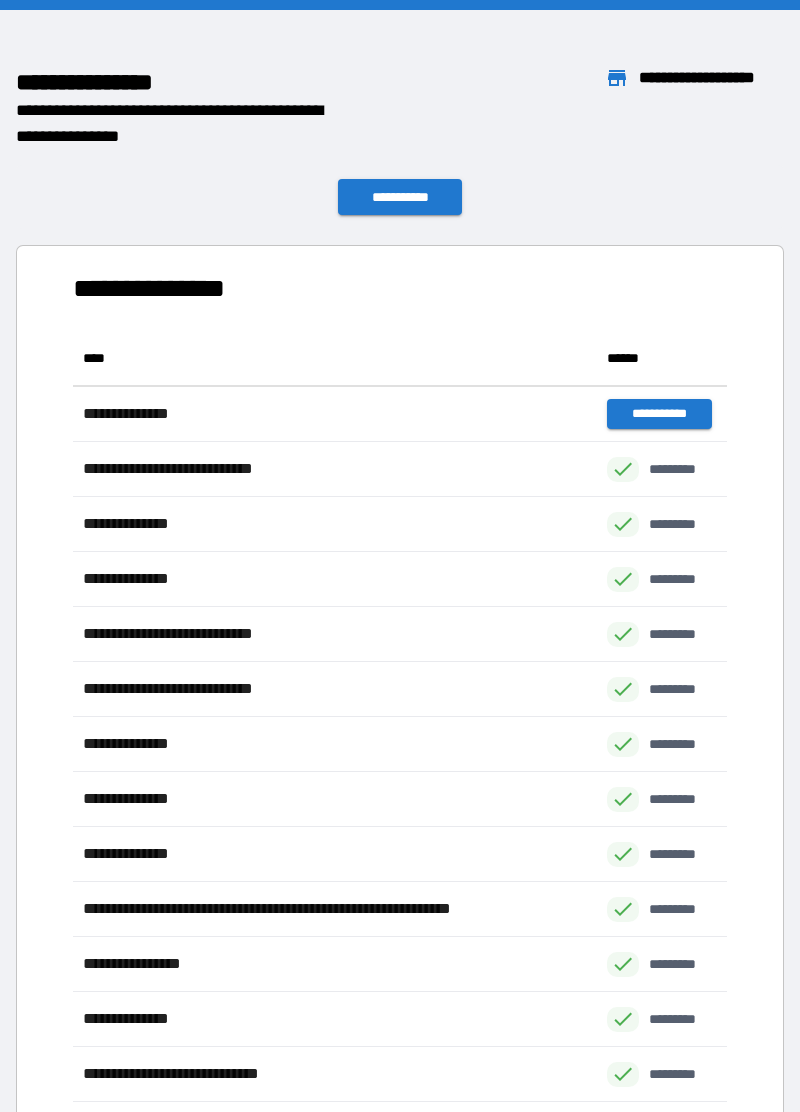 click on "**********" at bounding box center (400, 197) 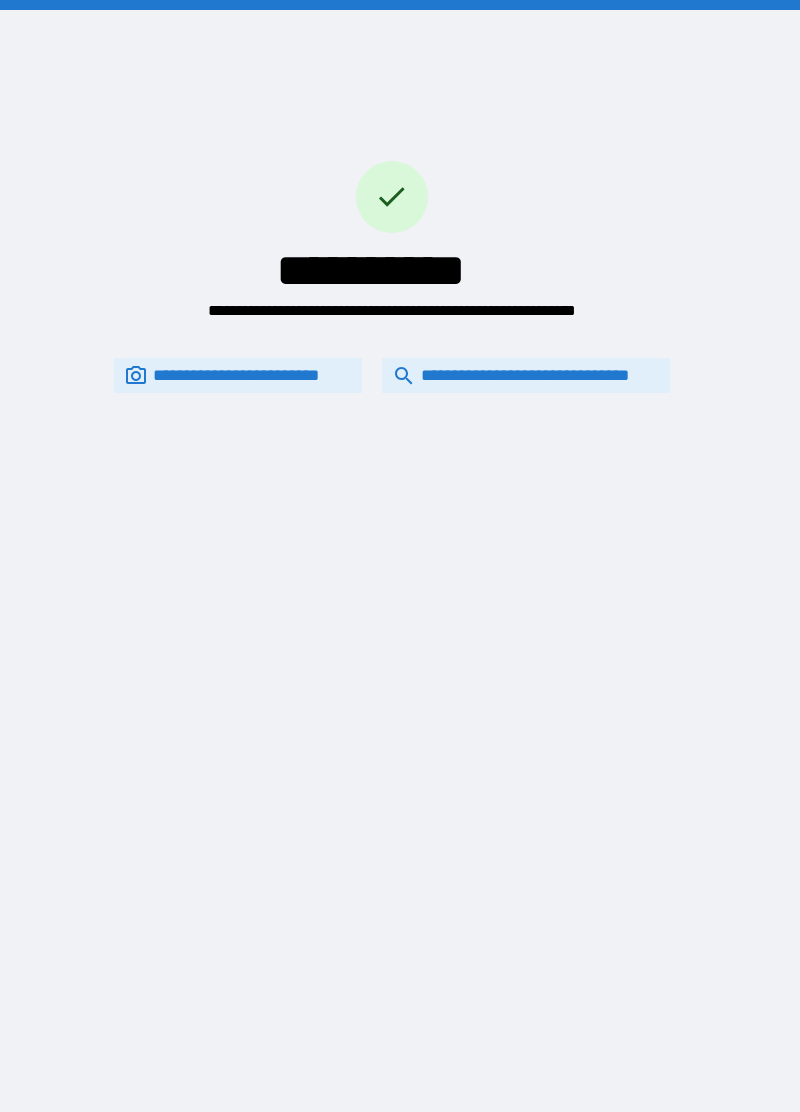 click on "**********" at bounding box center (526, 376) 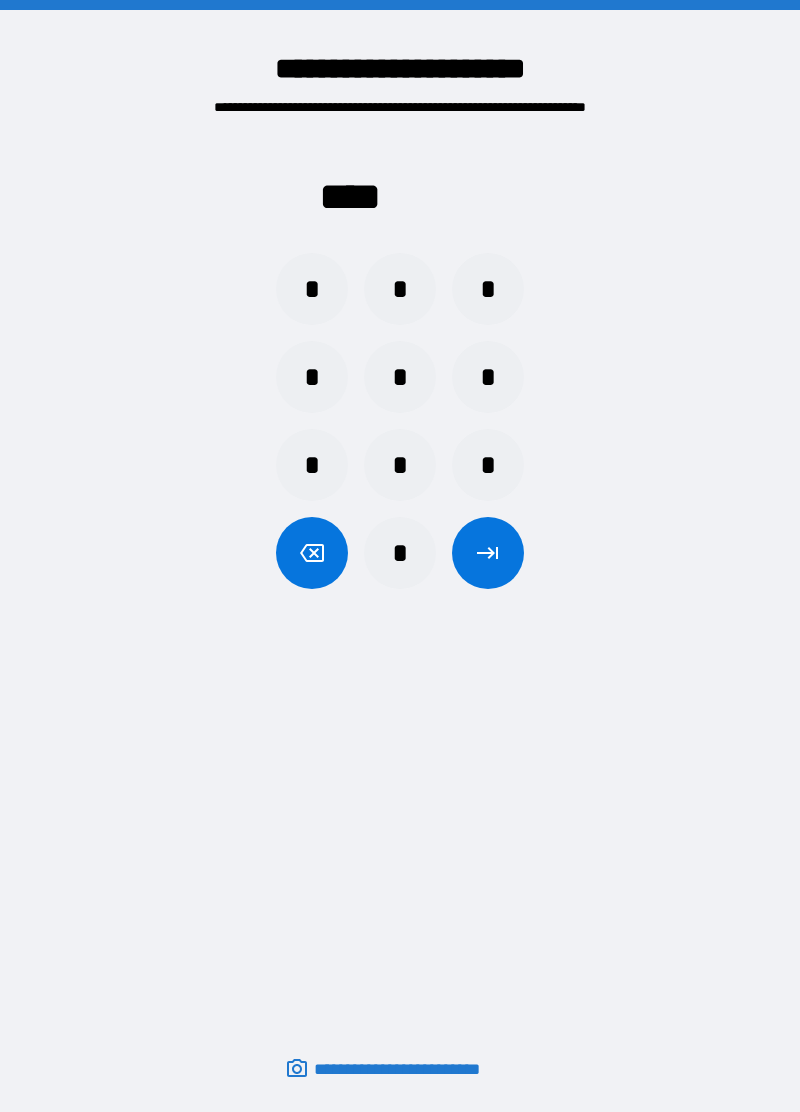 click on "*" at bounding box center (312, 289) 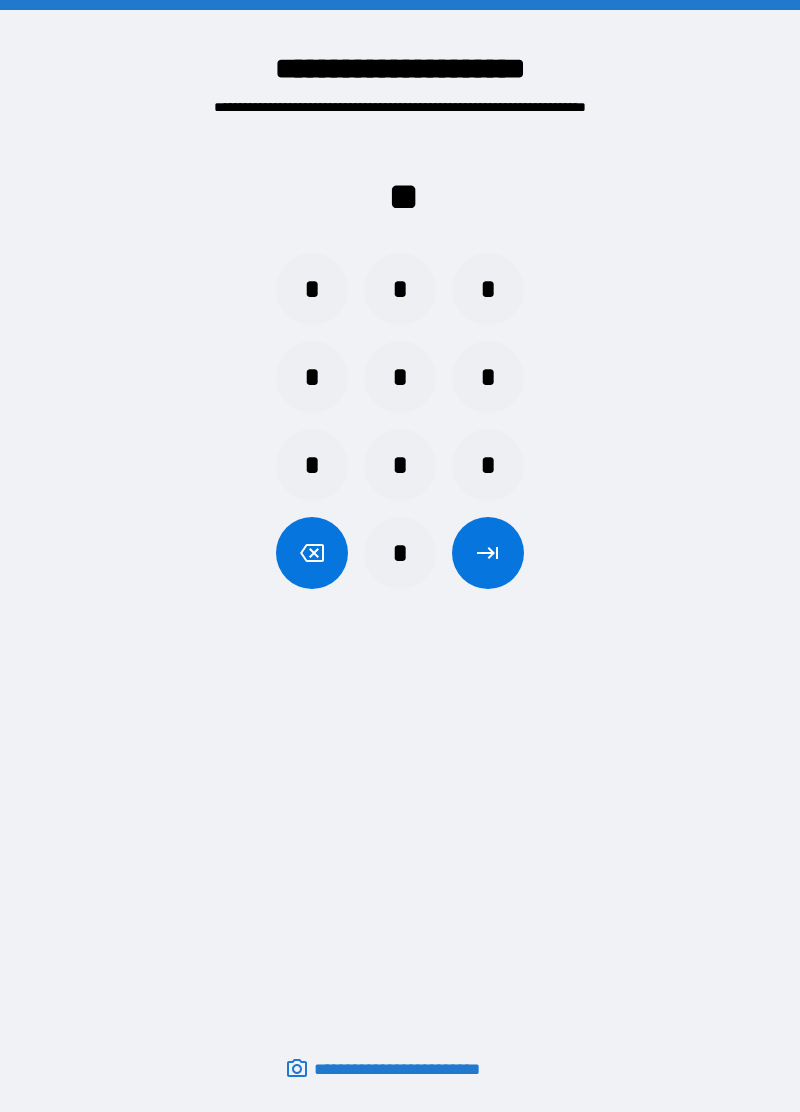 click on "*" at bounding box center [312, 377] 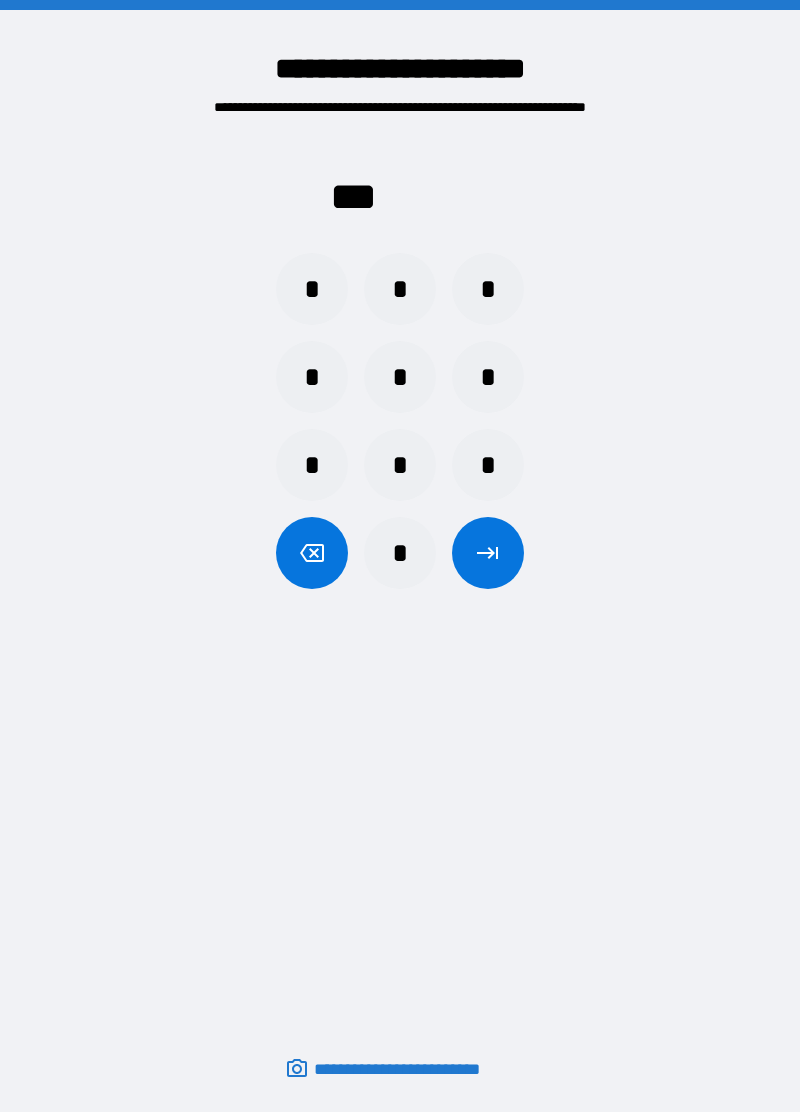 click on "*" at bounding box center [488, 289] 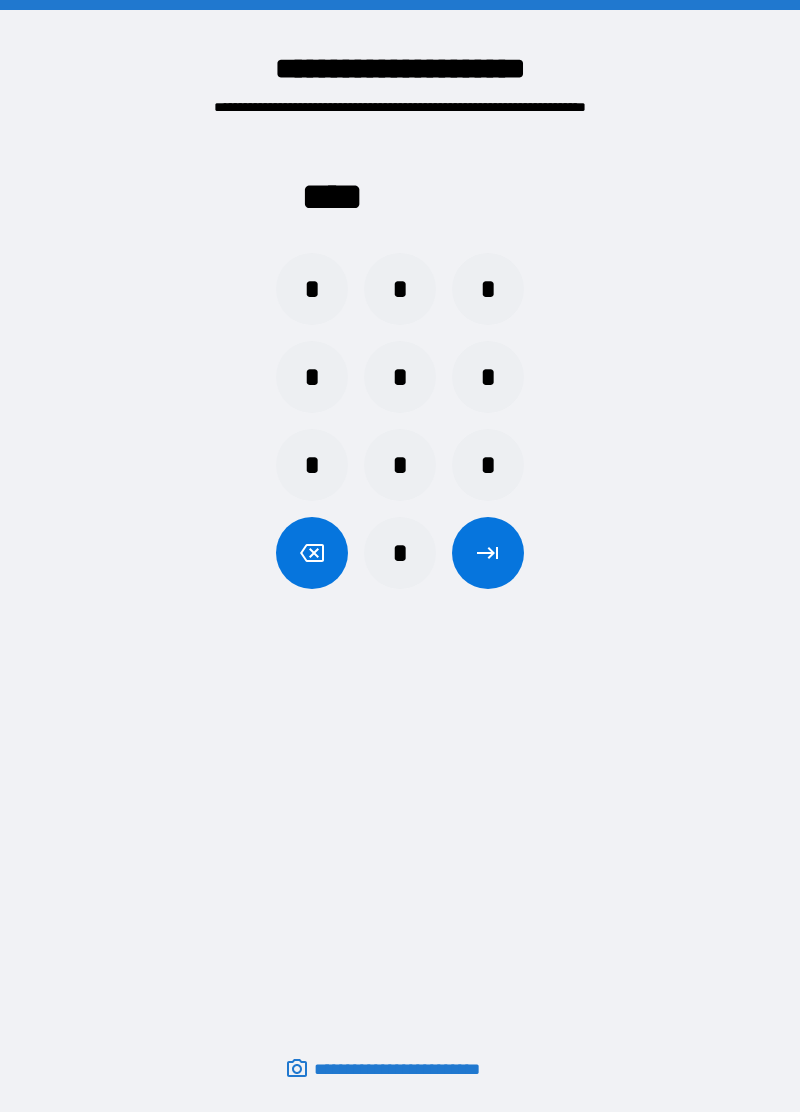 click 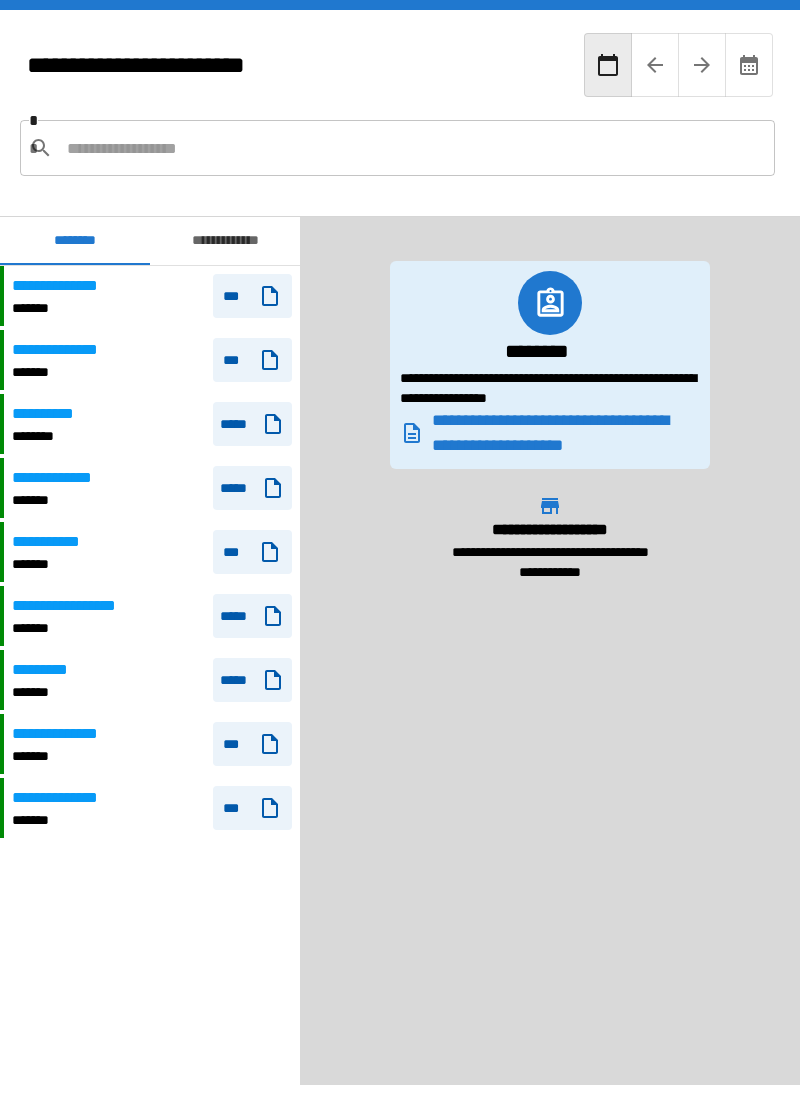 click on "**********" at bounding box center (152, 424) 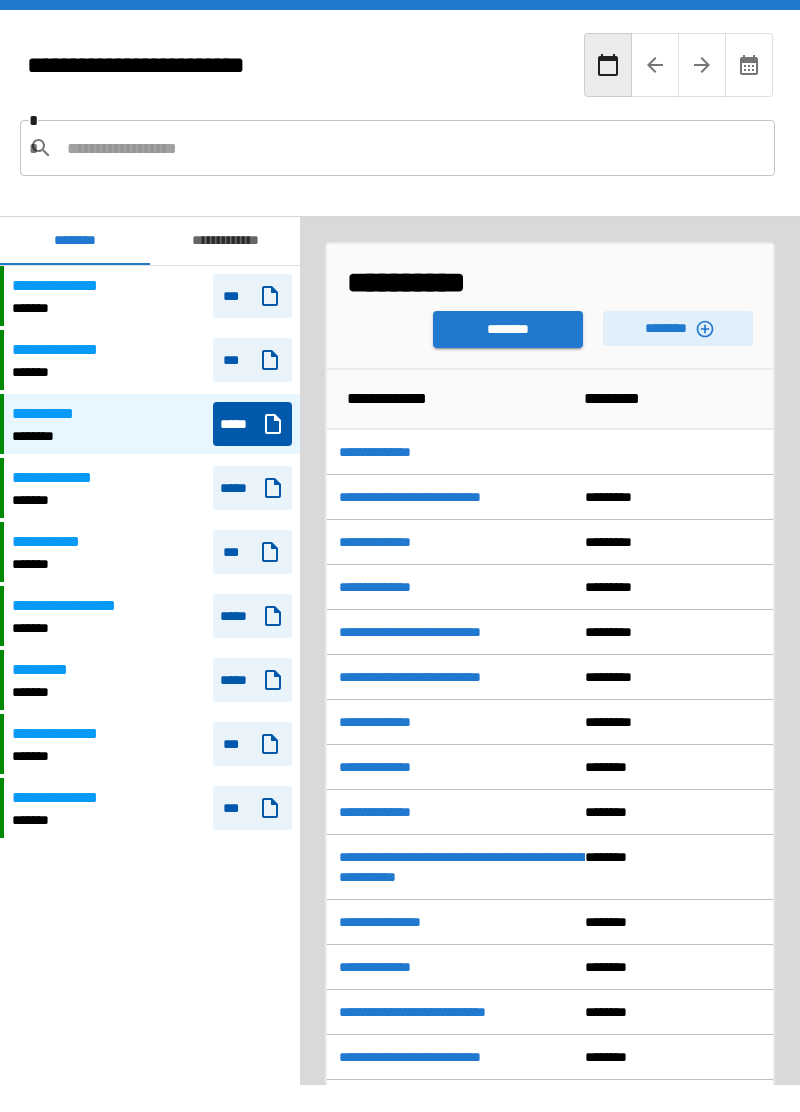 click on "********" at bounding box center (508, 329) 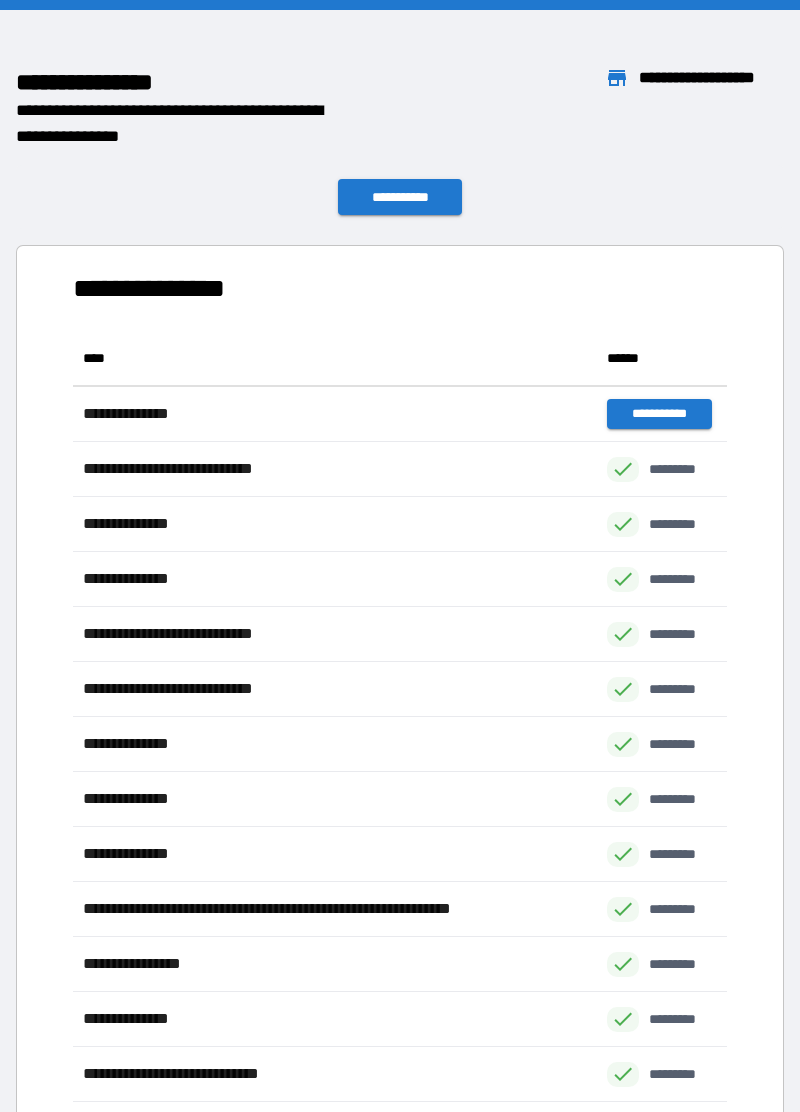 scroll, scrollTop: 1, scrollLeft: 1, axis: both 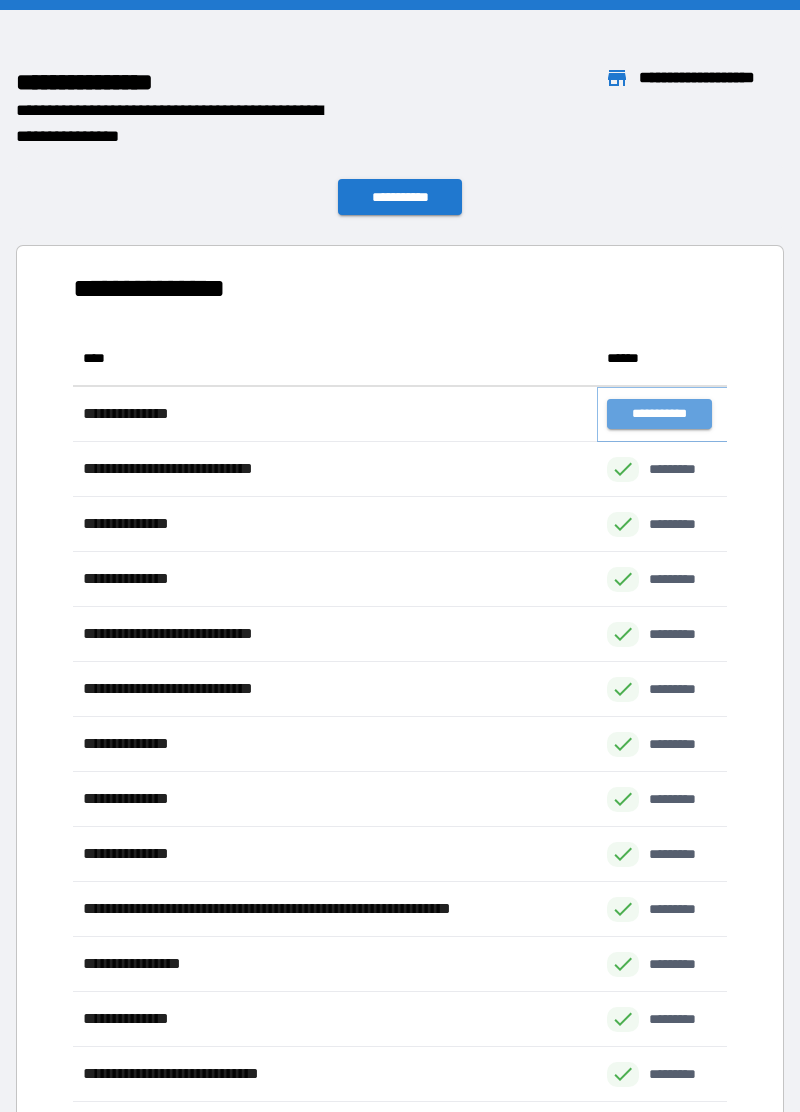 click on "**********" at bounding box center [659, 414] 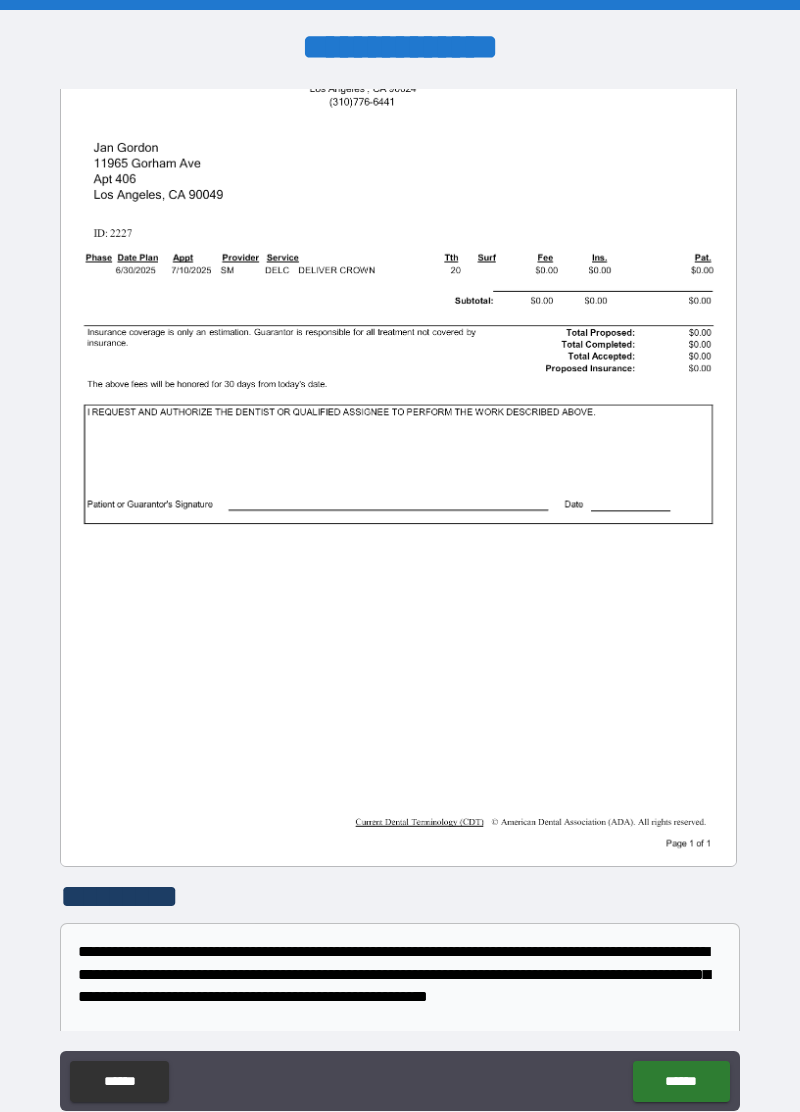 scroll, scrollTop: 308, scrollLeft: 0, axis: vertical 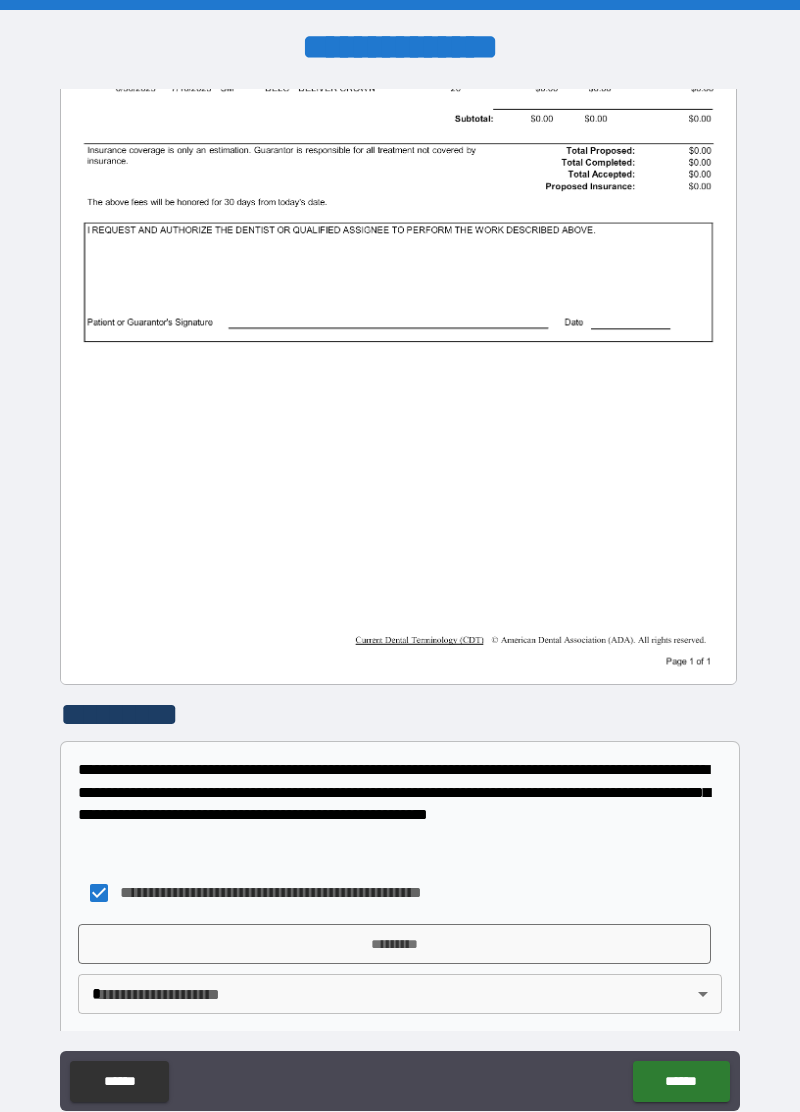 click on "*********" at bounding box center [394, 944] 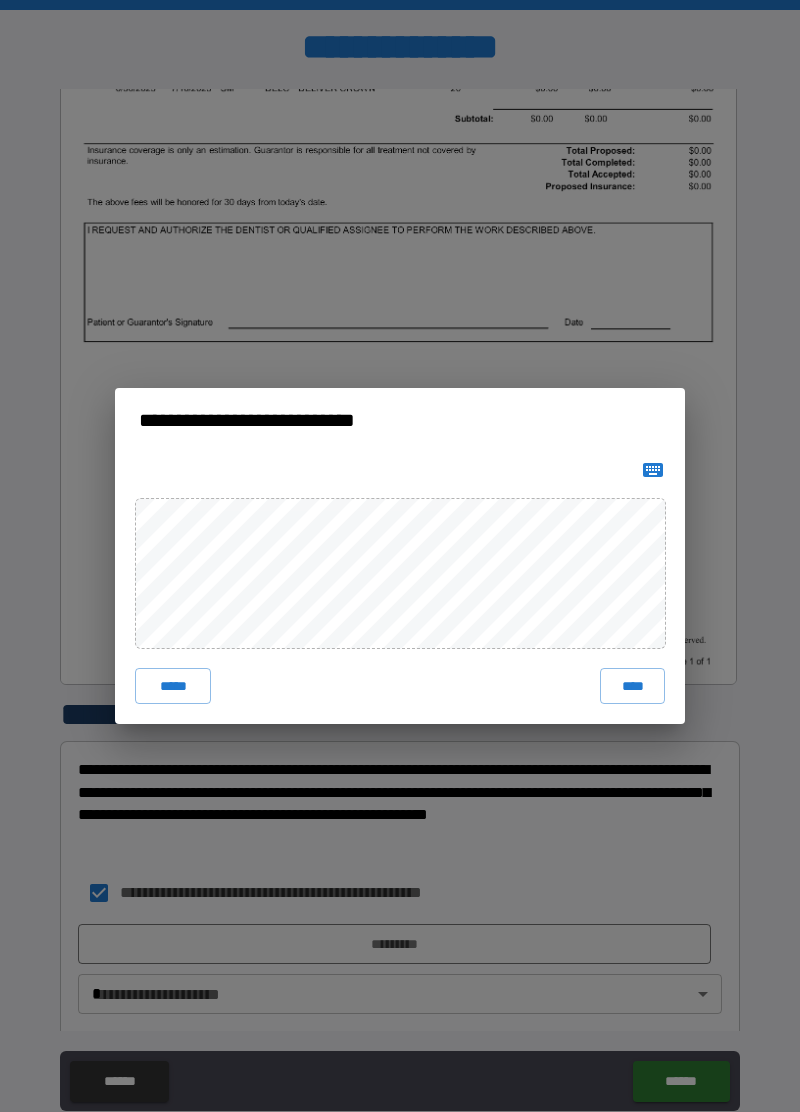 click on "****" at bounding box center (632, 686) 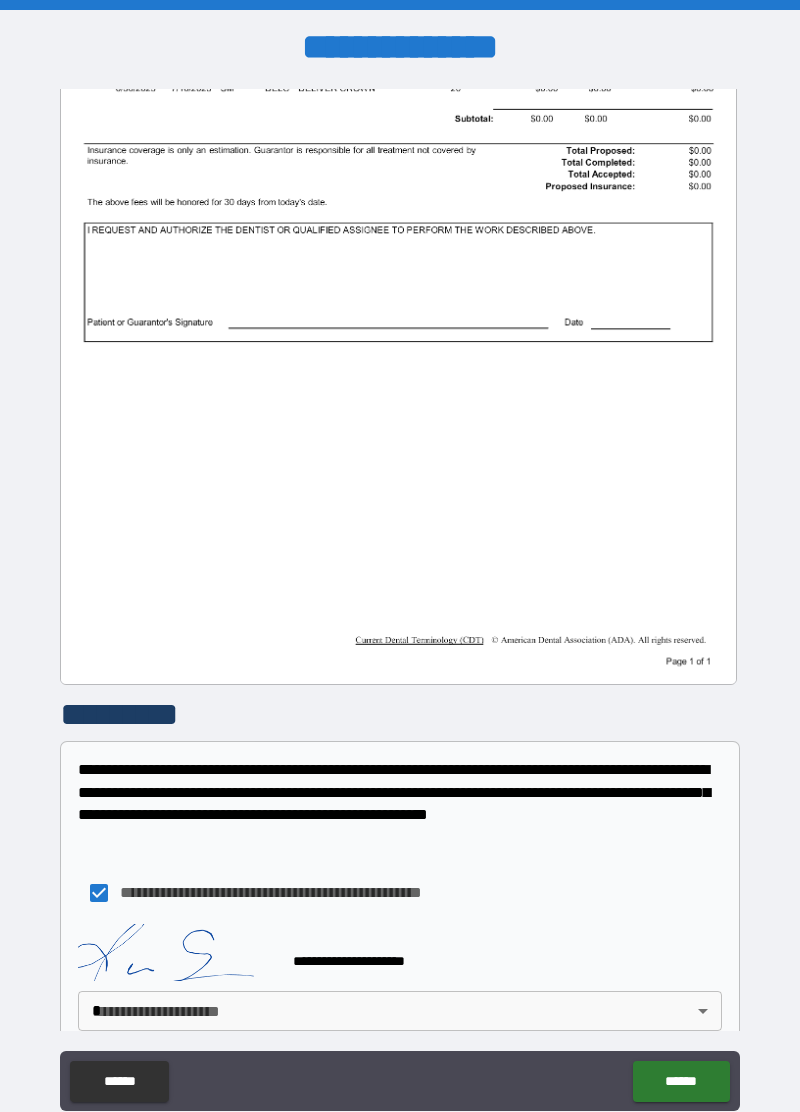 click on "**********" at bounding box center (400, 604) 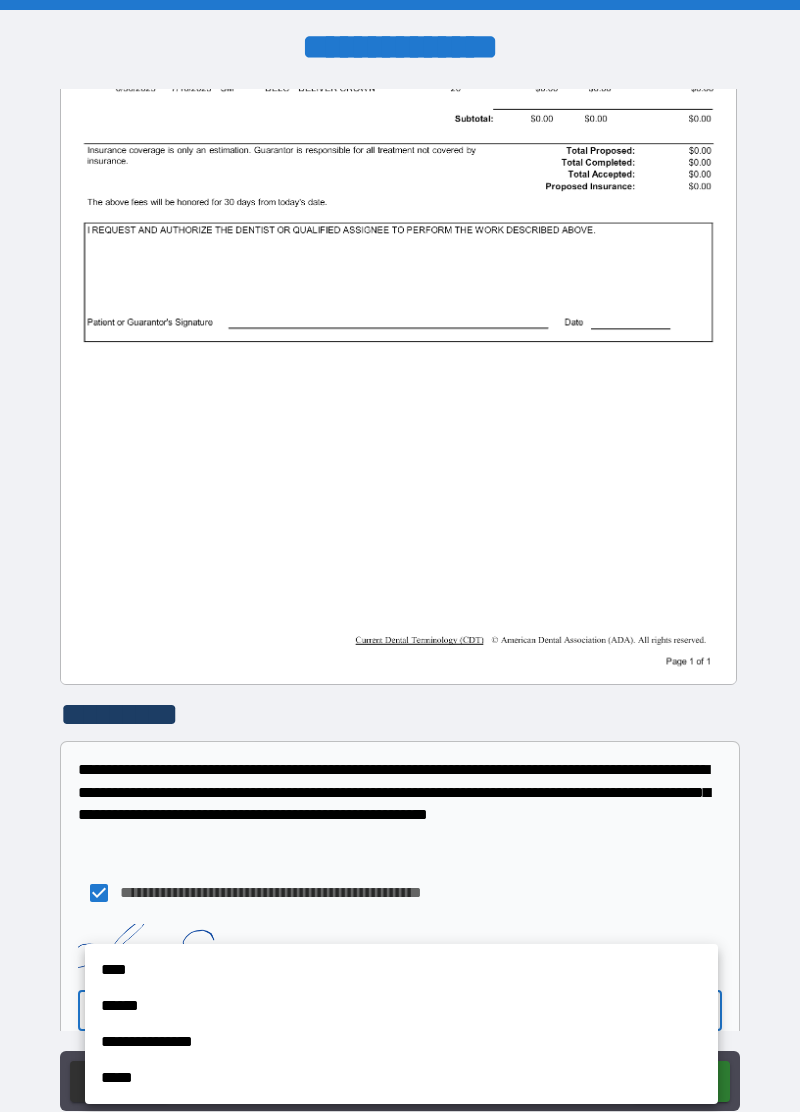 click on "****" at bounding box center [401, 970] 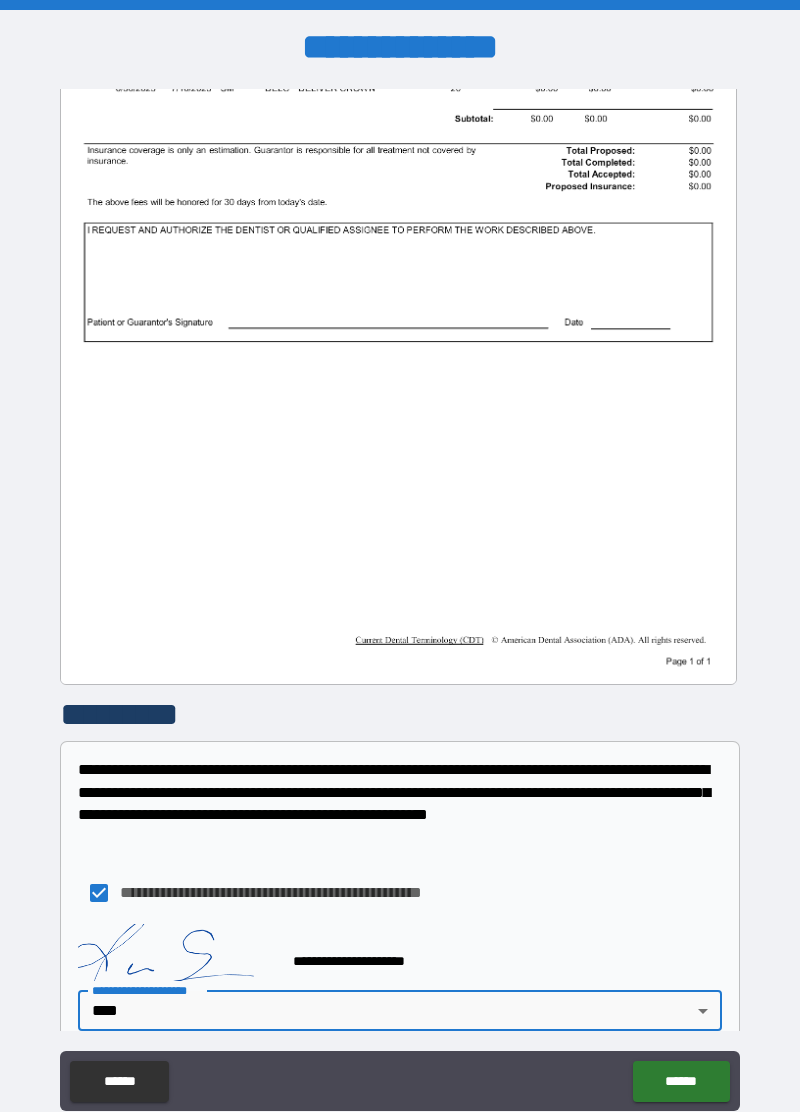 click on "******" at bounding box center [681, 1081] 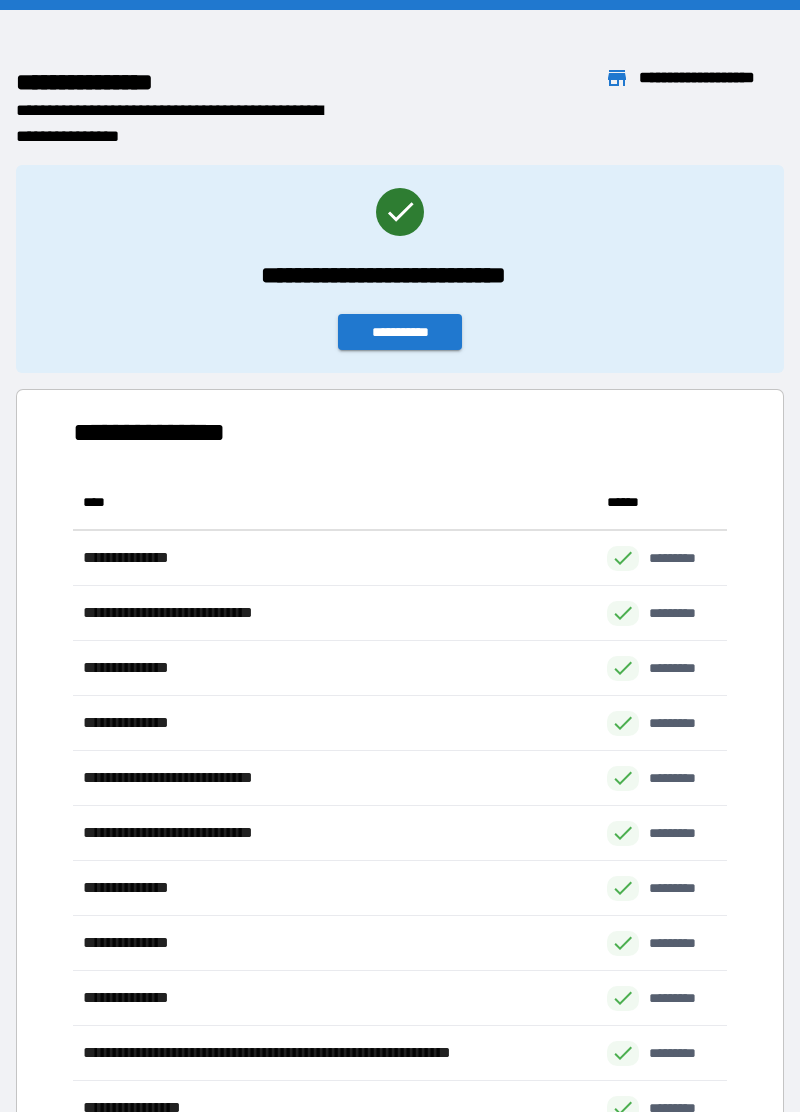 scroll, scrollTop: 1, scrollLeft: 1, axis: both 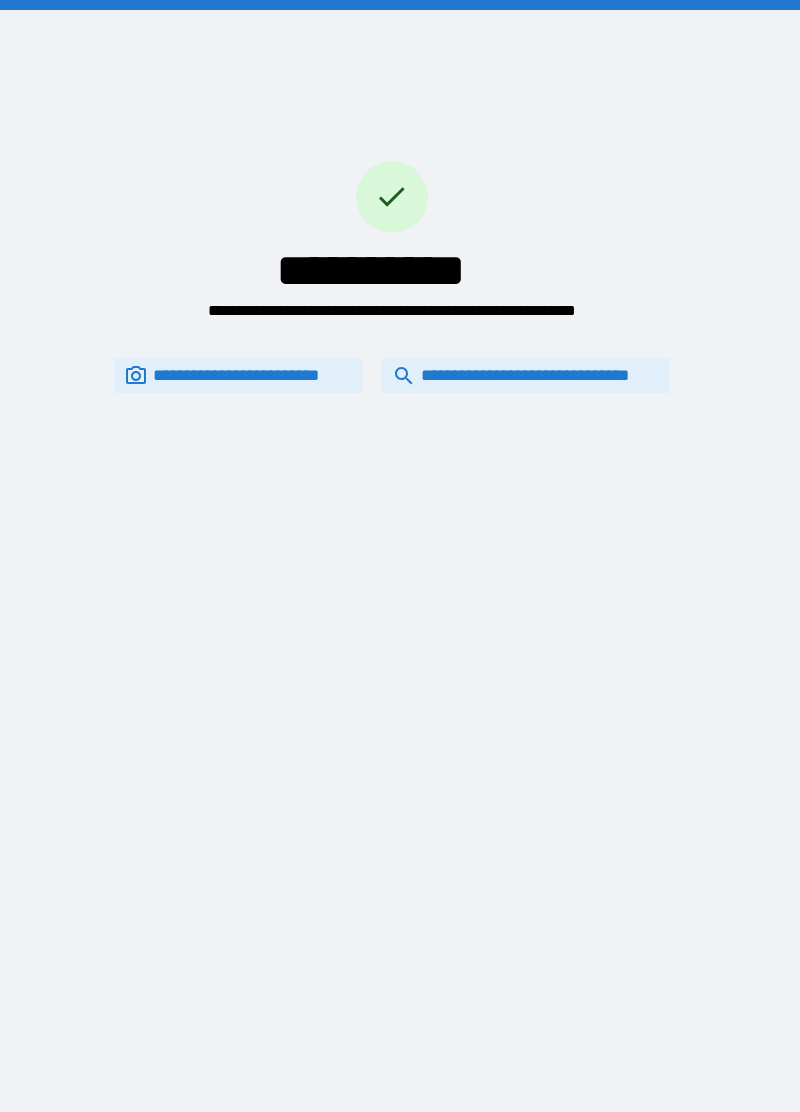 click on "**********" at bounding box center [526, 376] 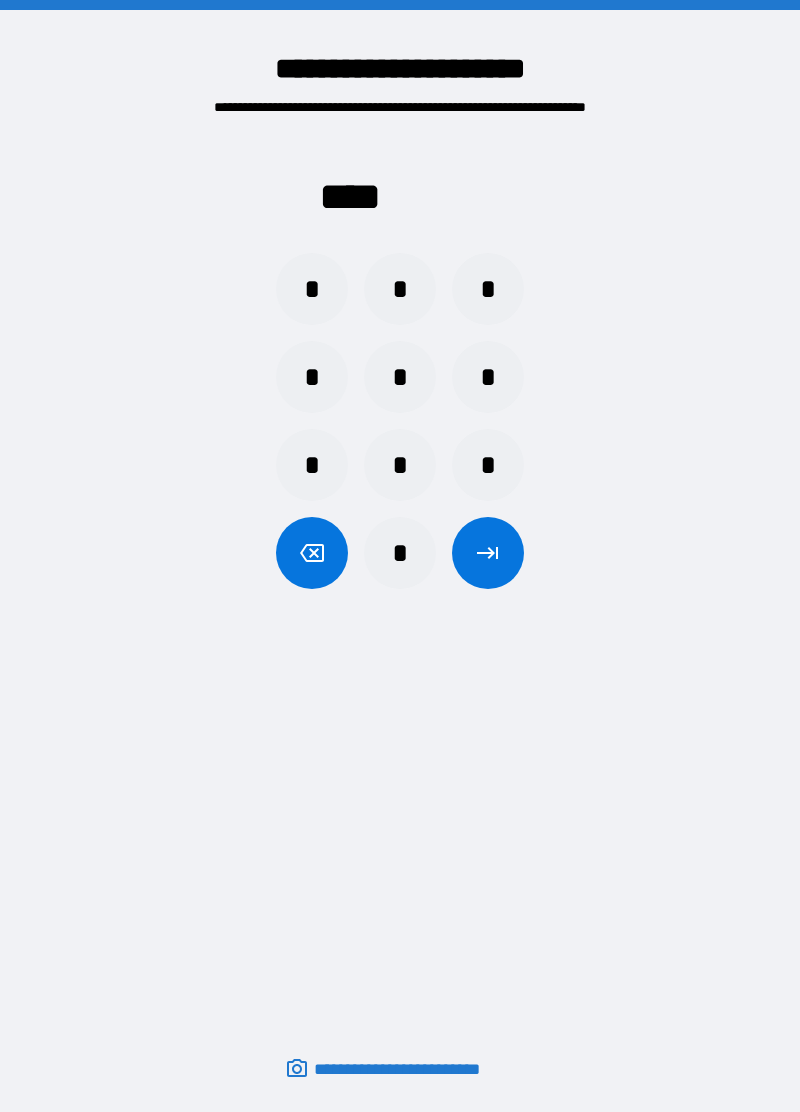 click on "*" at bounding box center [312, 289] 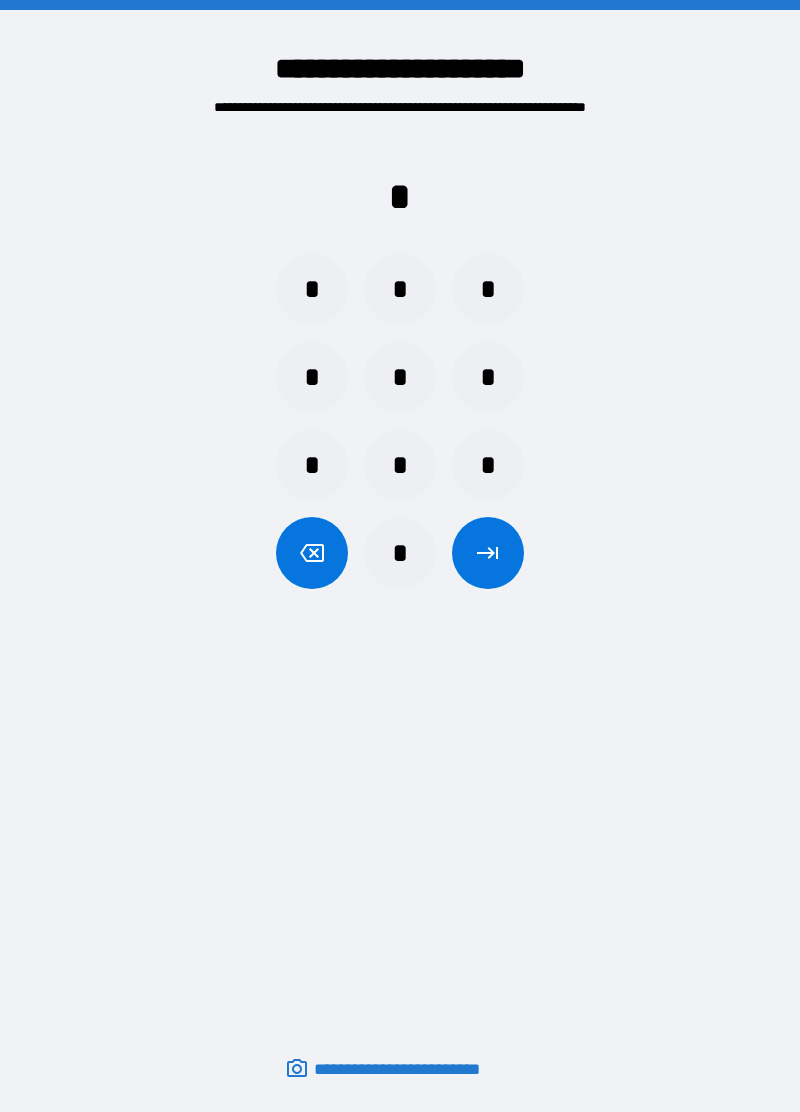 click on "*" at bounding box center (312, 377) 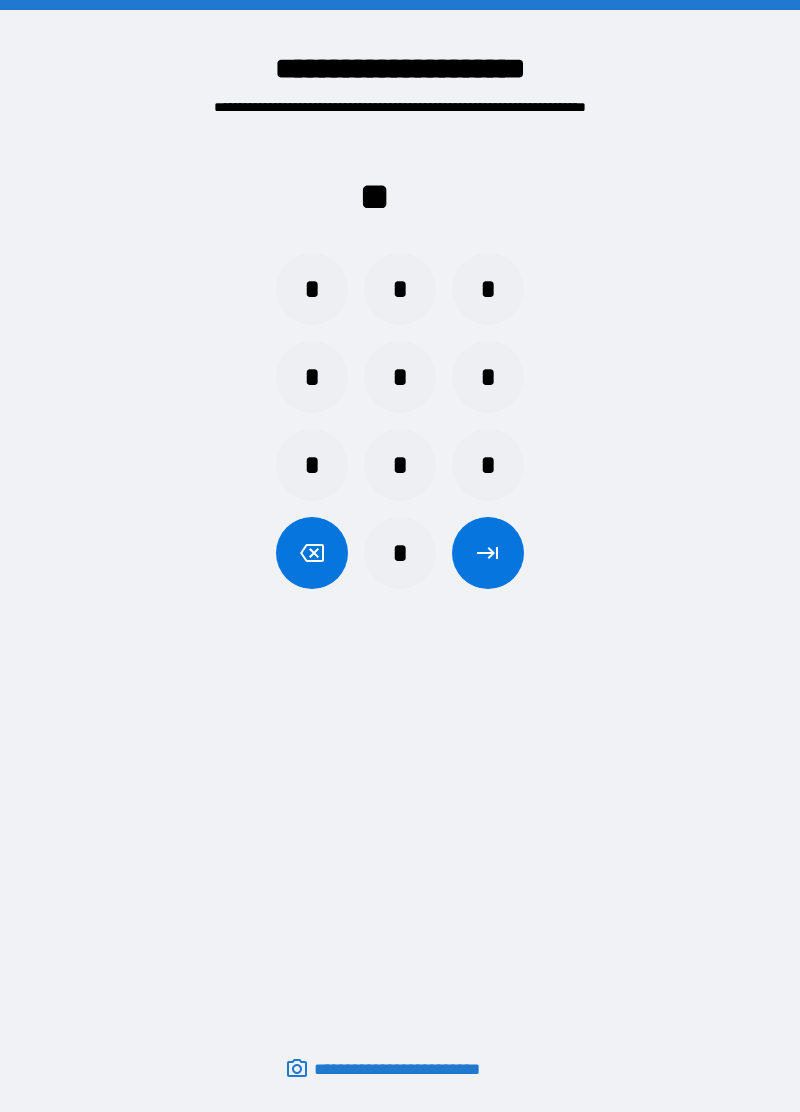 click on "*" at bounding box center (488, 289) 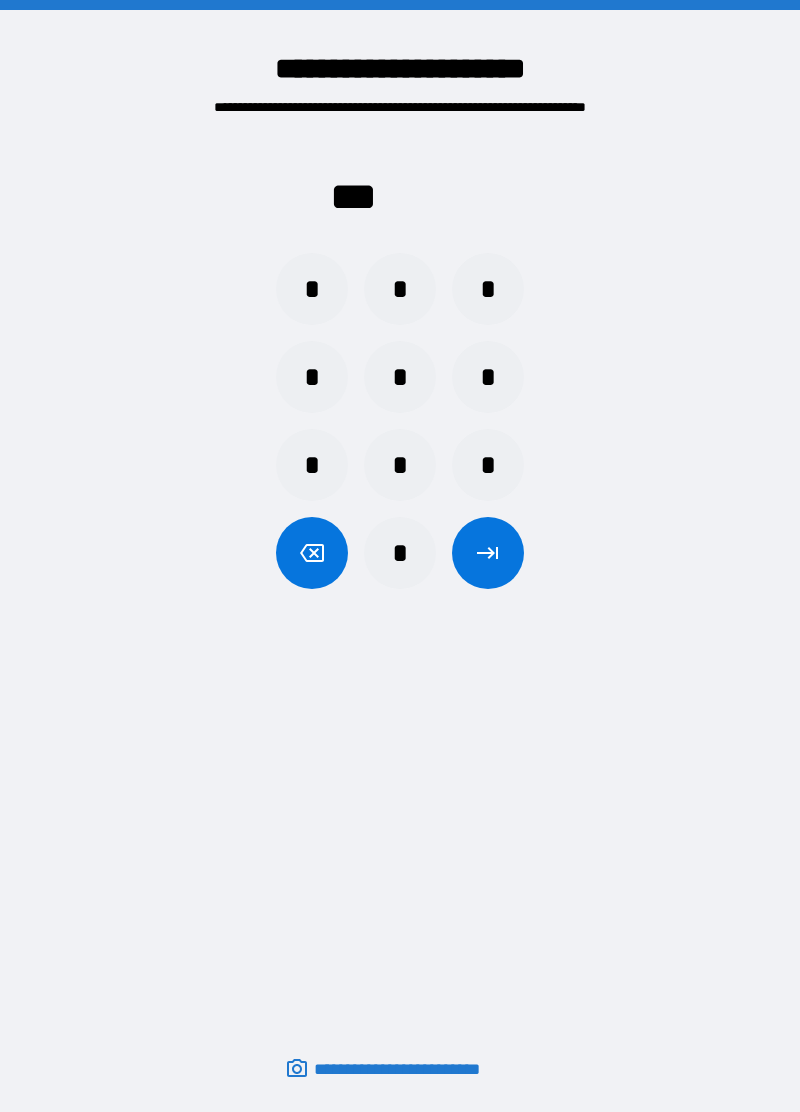 click at bounding box center [312, 553] 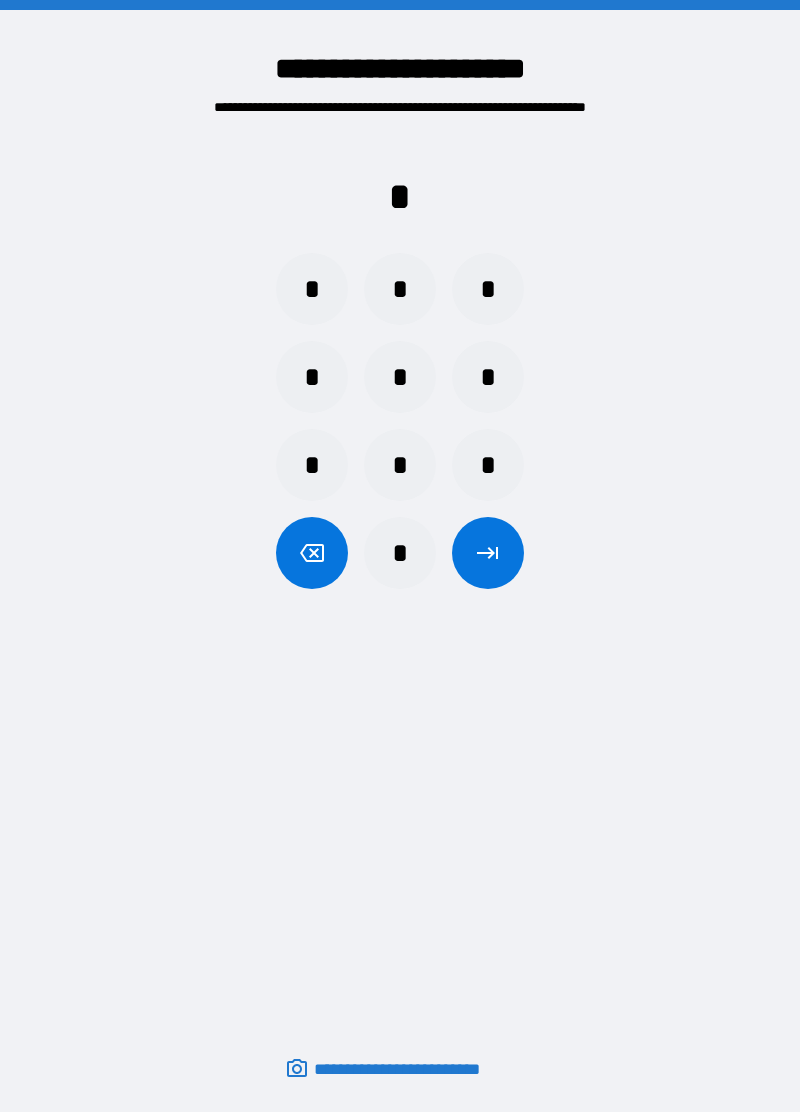 click on "*" at bounding box center [312, 465] 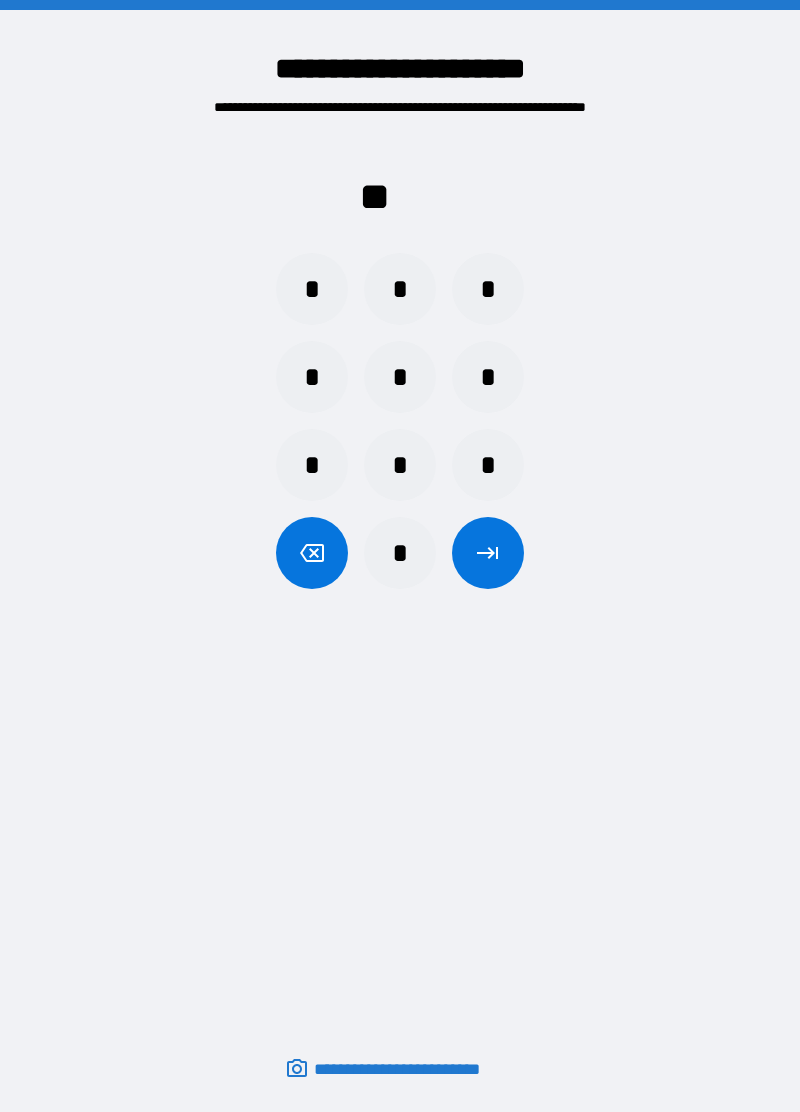 click on "*" at bounding box center [312, 377] 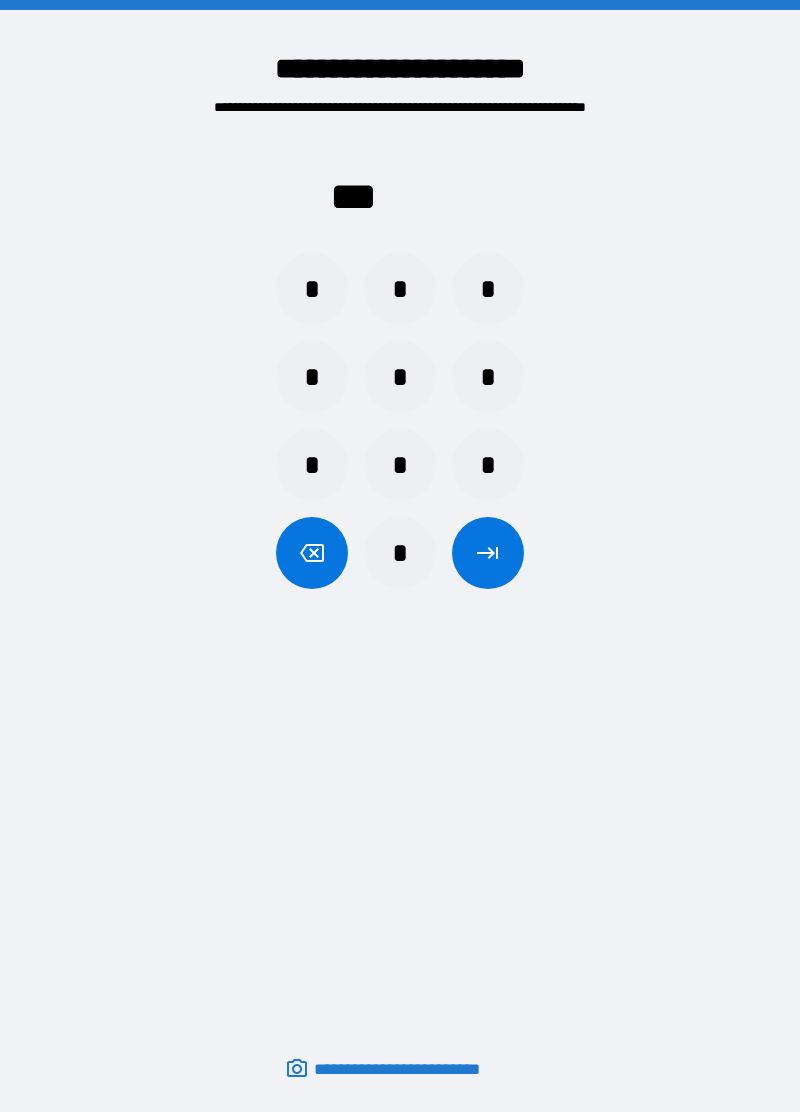 click on "* * *" at bounding box center [400, 377] 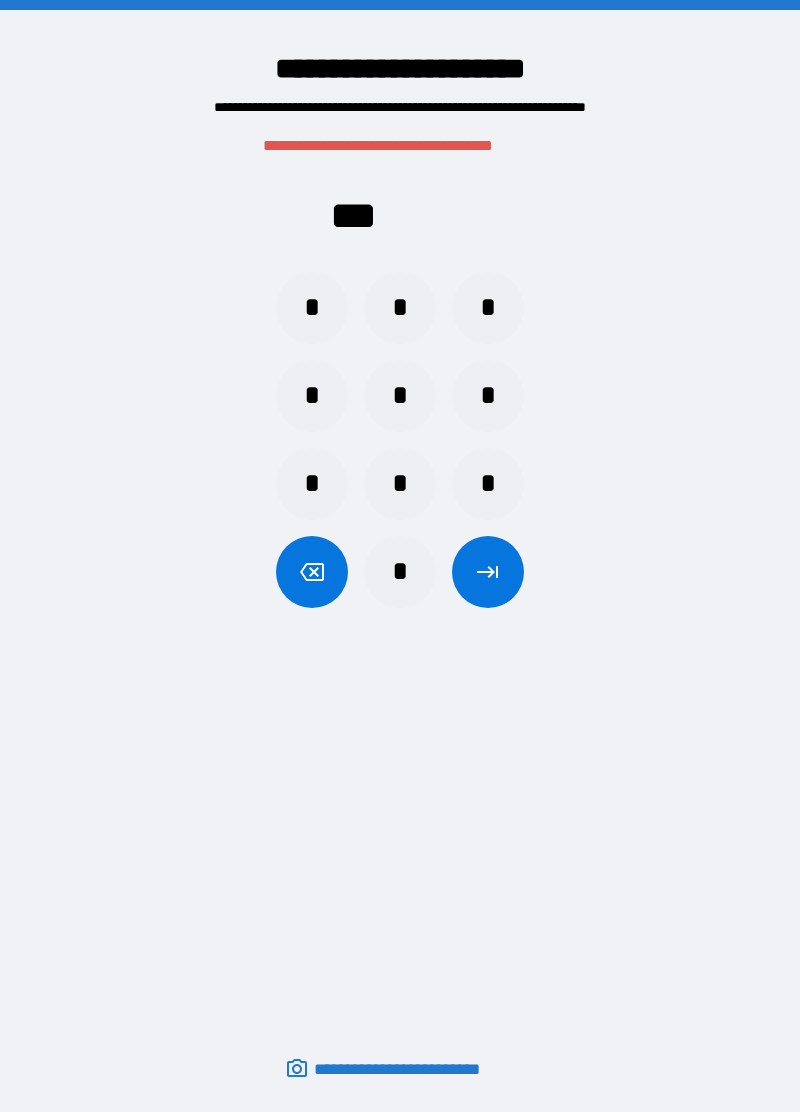 click on "*" at bounding box center (488, 308) 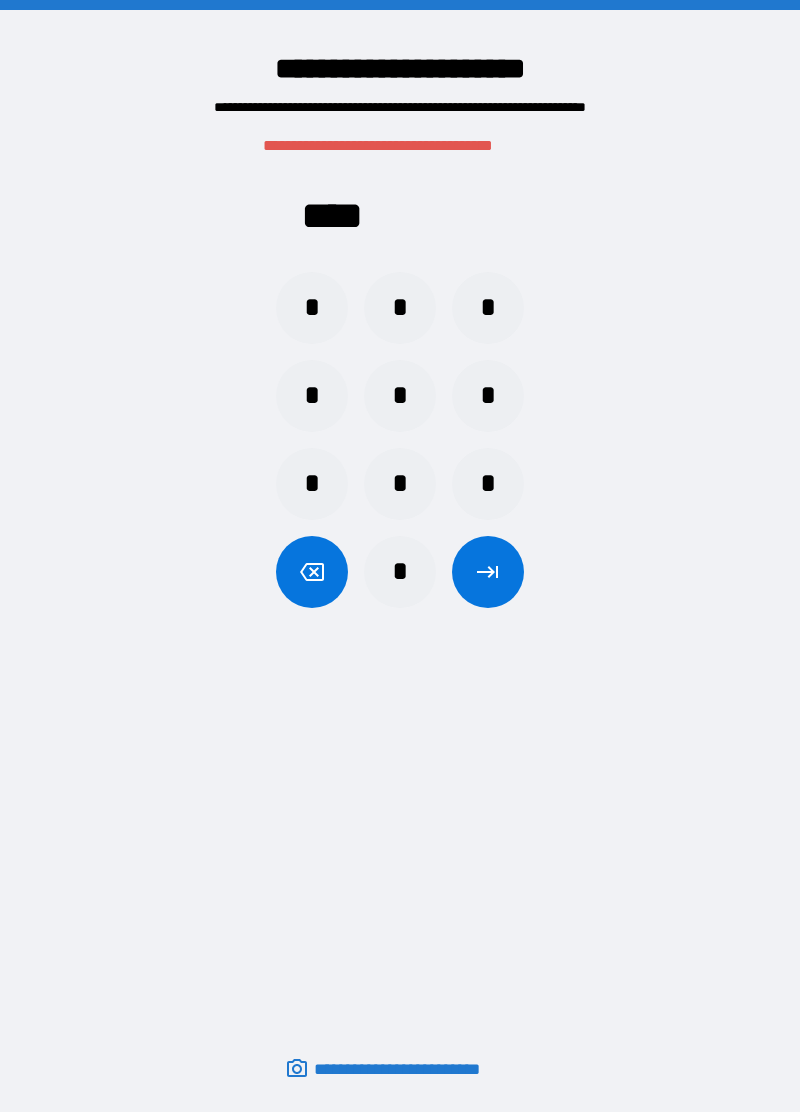 click at bounding box center (488, 572) 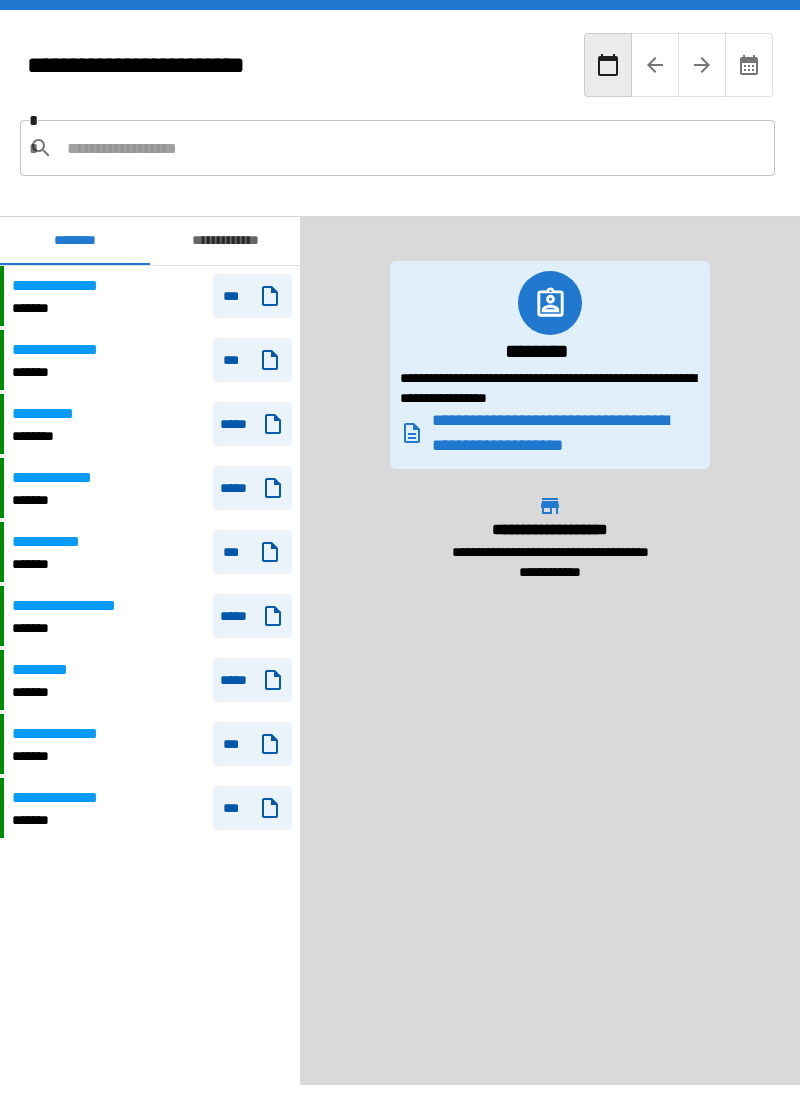 click on "**********" at bounding box center [152, 424] 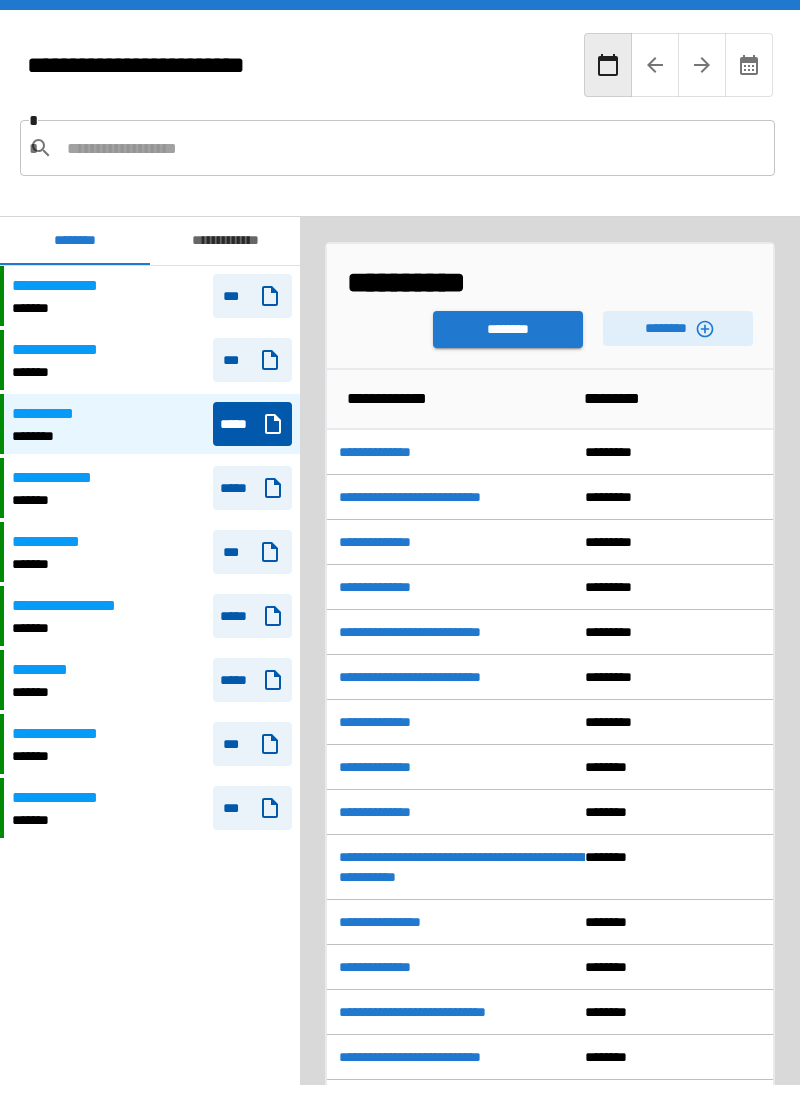 click on "********" at bounding box center (678, 328) 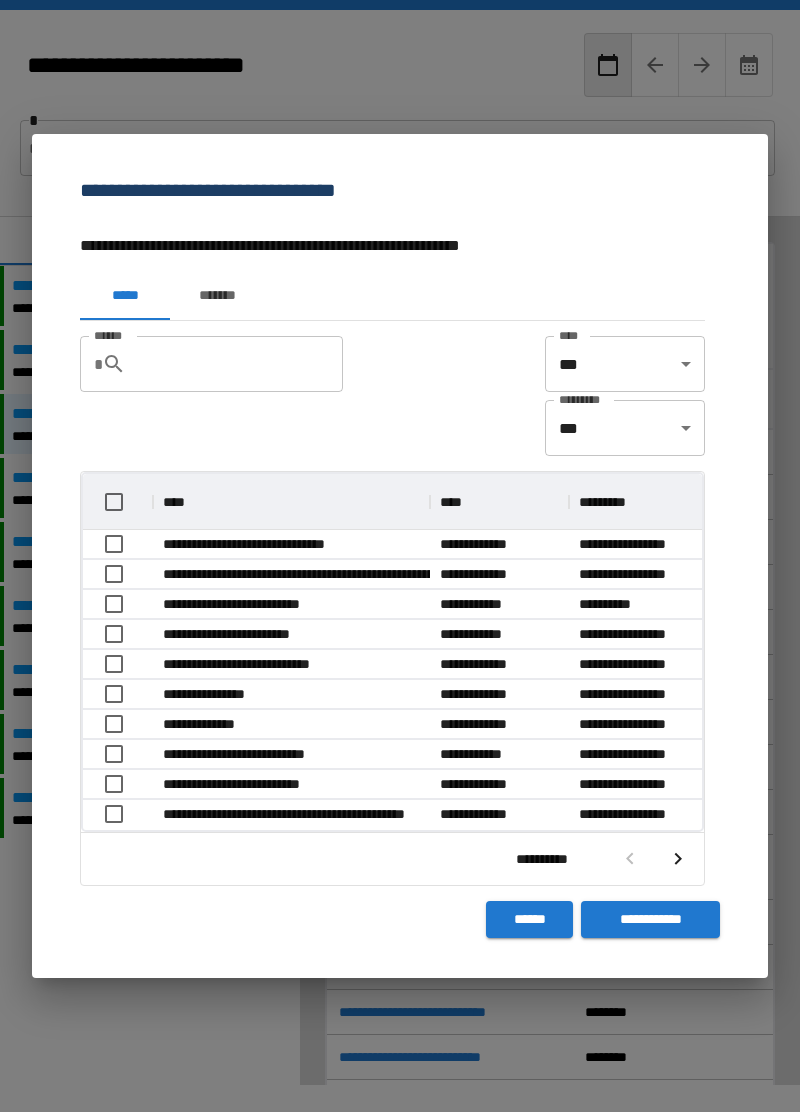 scroll, scrollTop: 1, scrollLeft: 1, axis: both 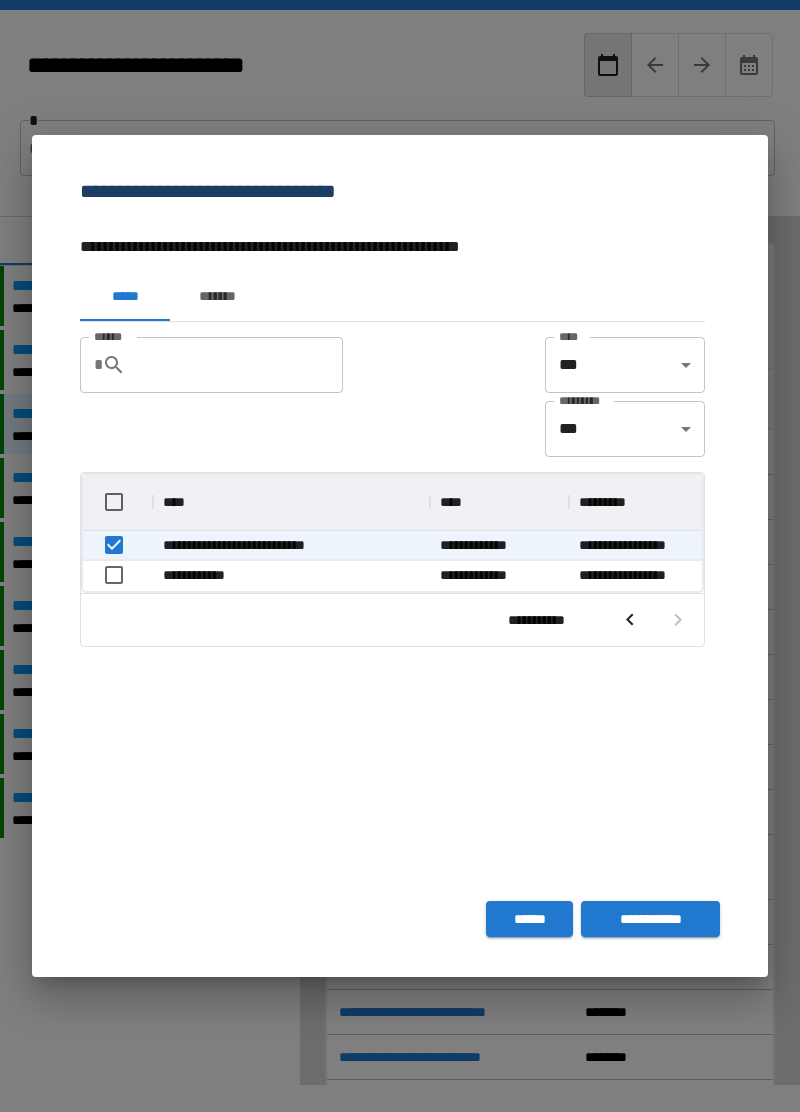 click on "**********" at bounding box center [650, 919] 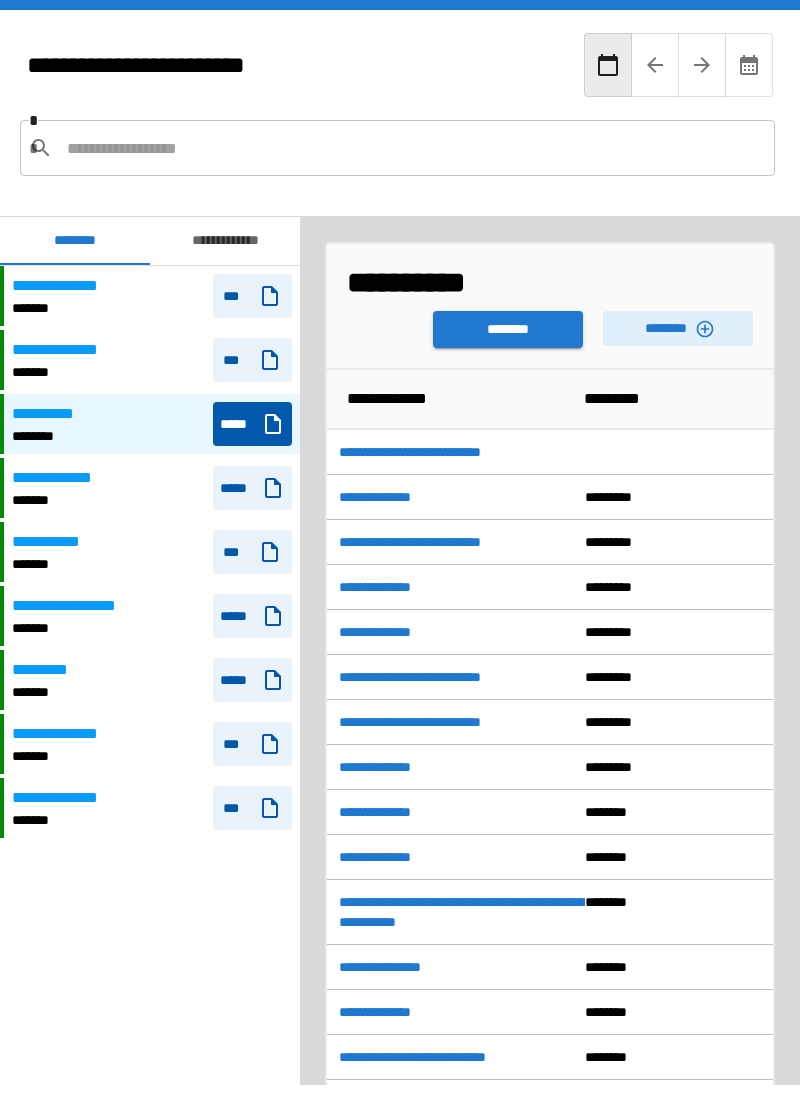 click on "********" at bounding box center [508, 329] 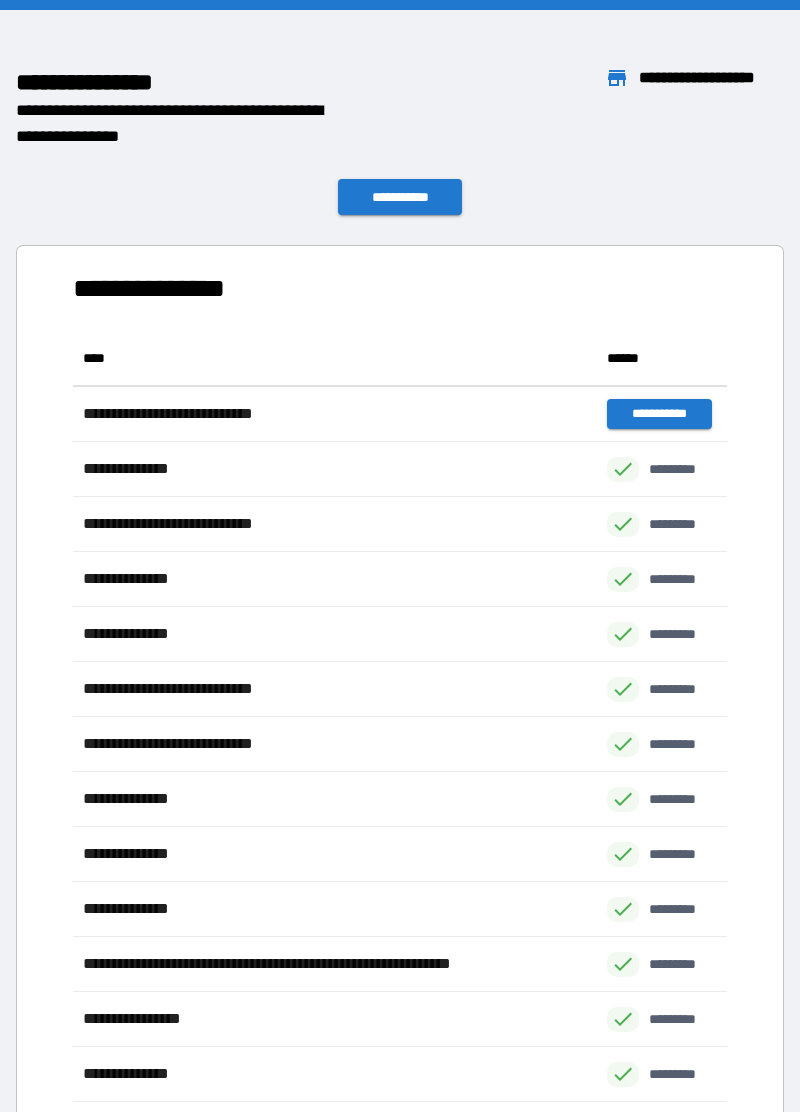 scroll, scrollTop: 0, scrollLeft: 1, axis: horizontal 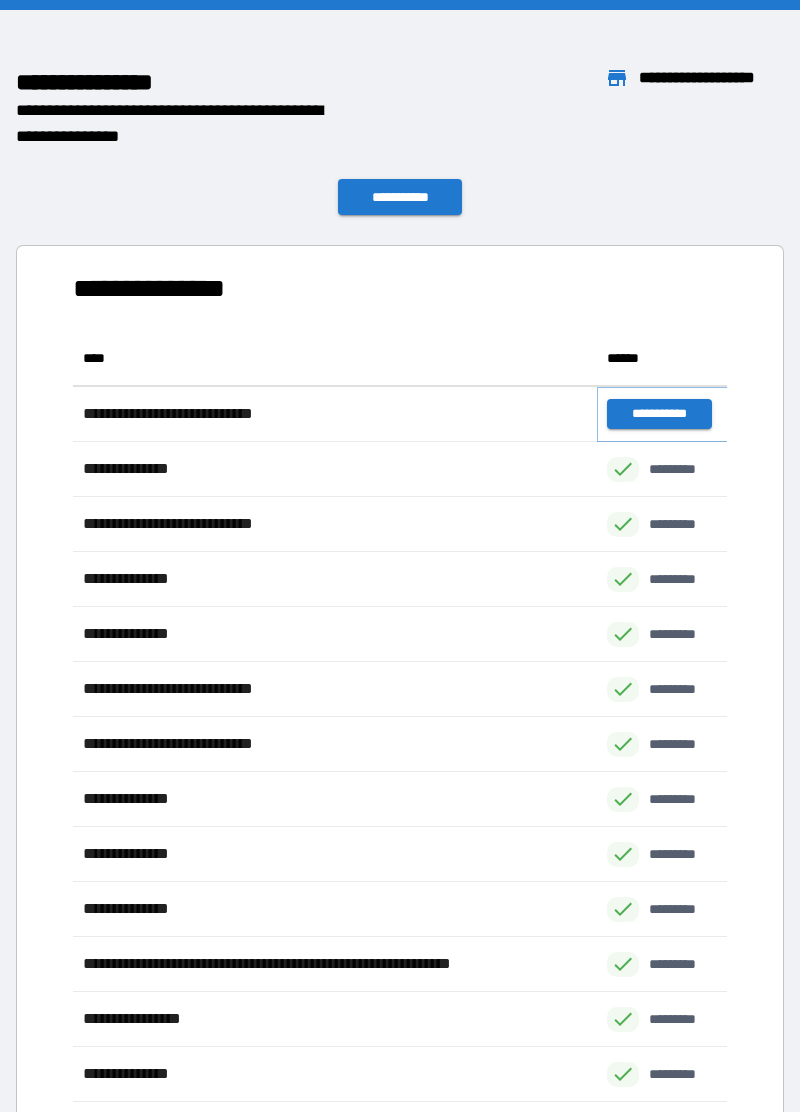 click on "**********" at bounding box center [659, 414] 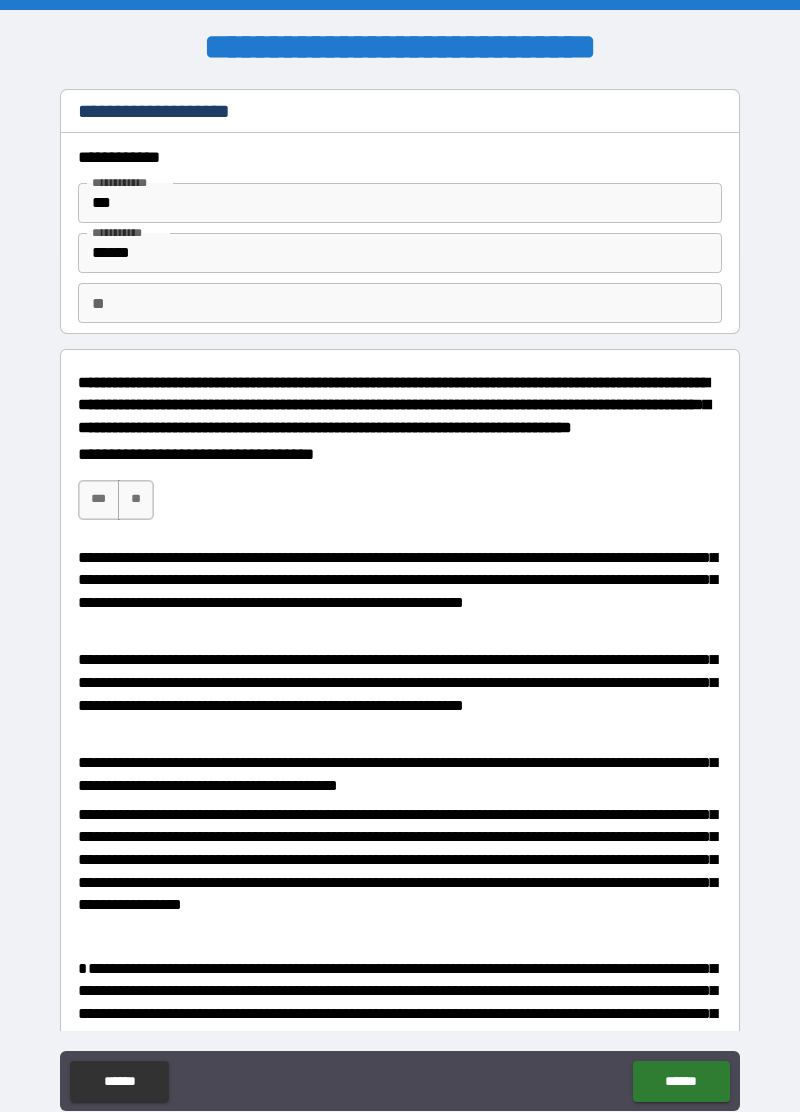 click on "***" at bounding box center [99, 500] 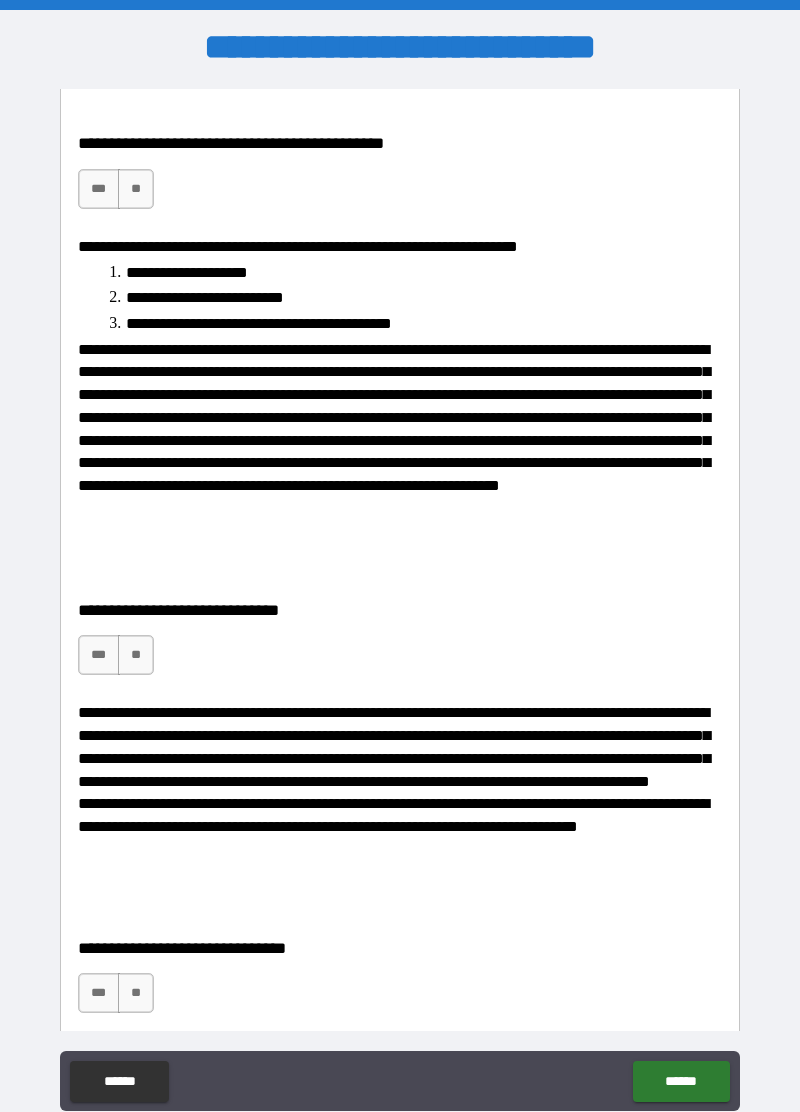 scroll, scrollTop: 3714, scrollLeft: 0, axis: vertical 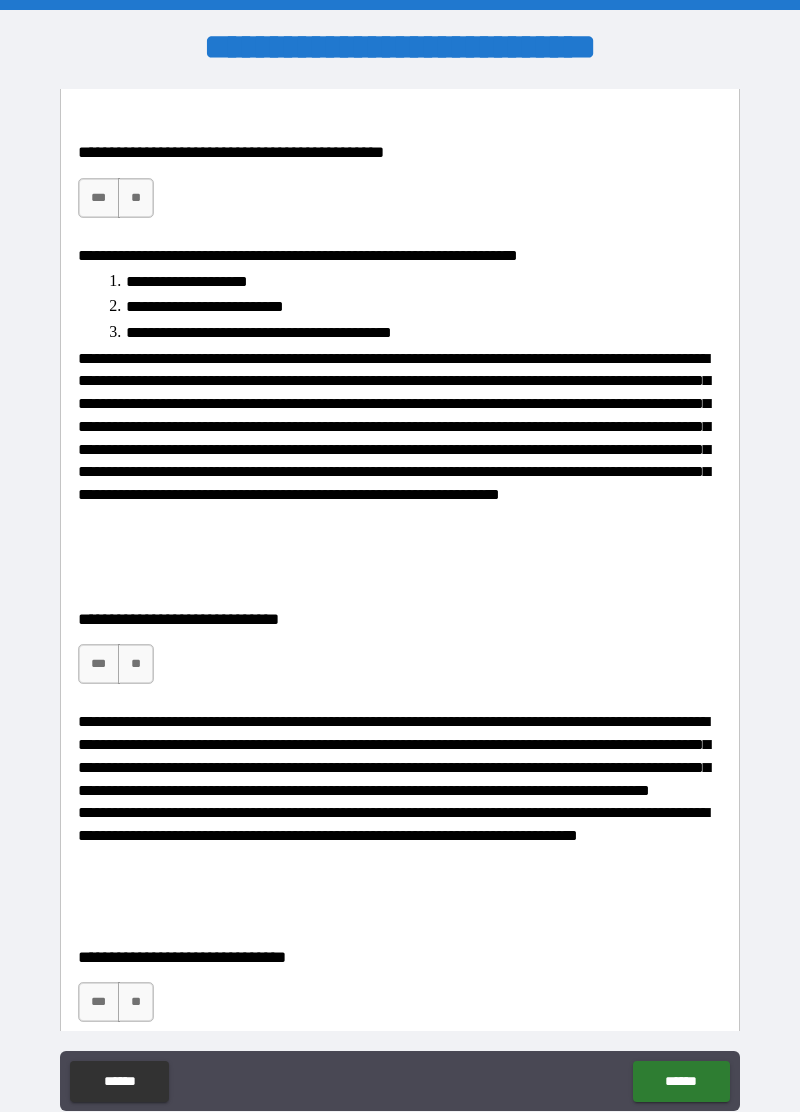 click on "***" at bounding box center (99, 198) 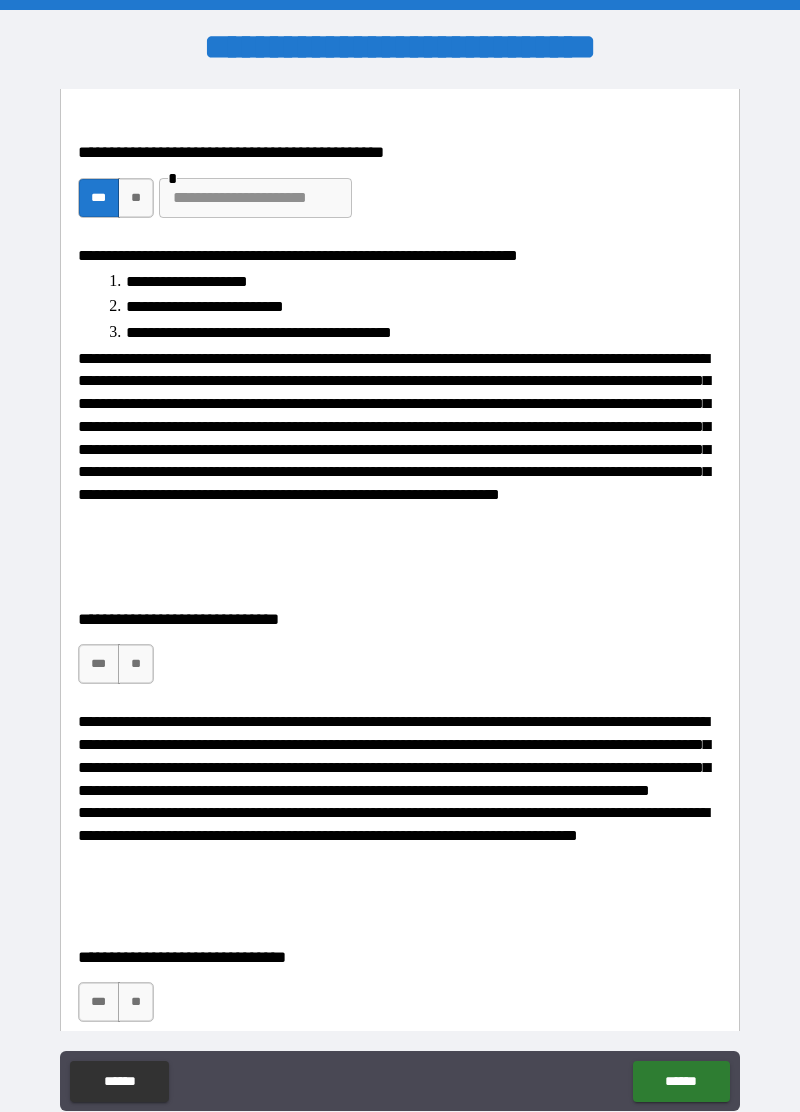click at bounding box center [255, 198] 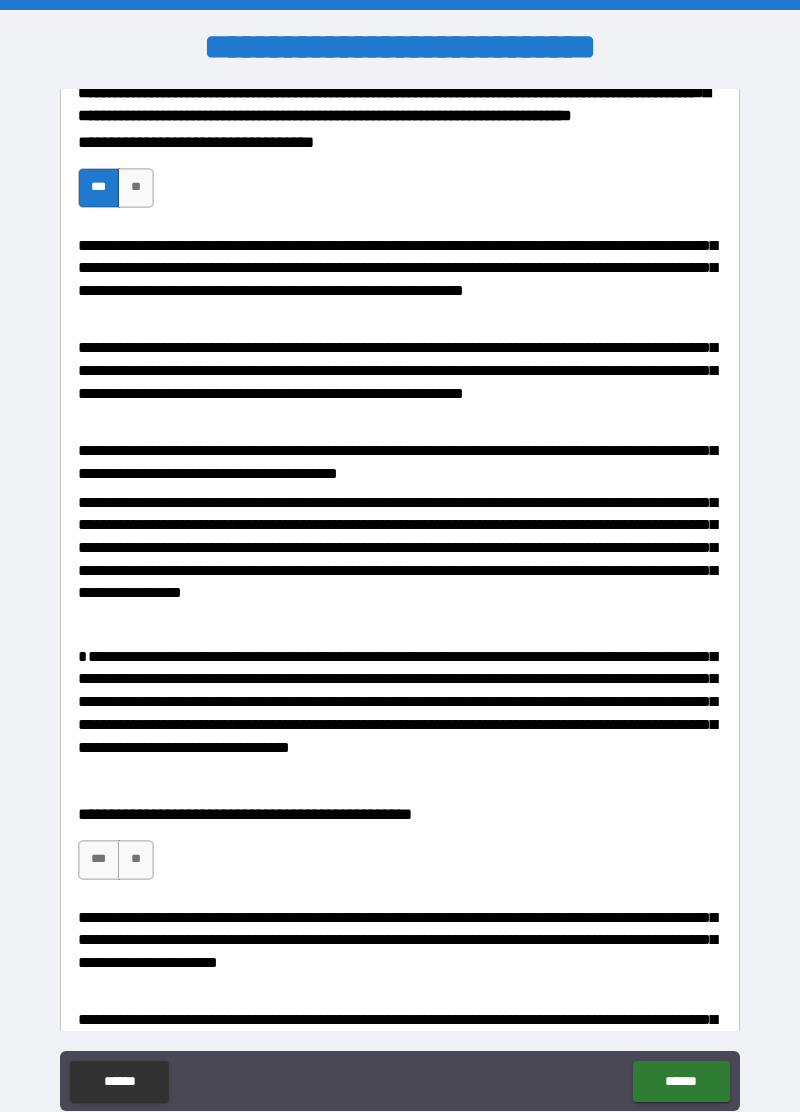 scroll, scrollTop: 0, scrollLeft: 0, axis: both 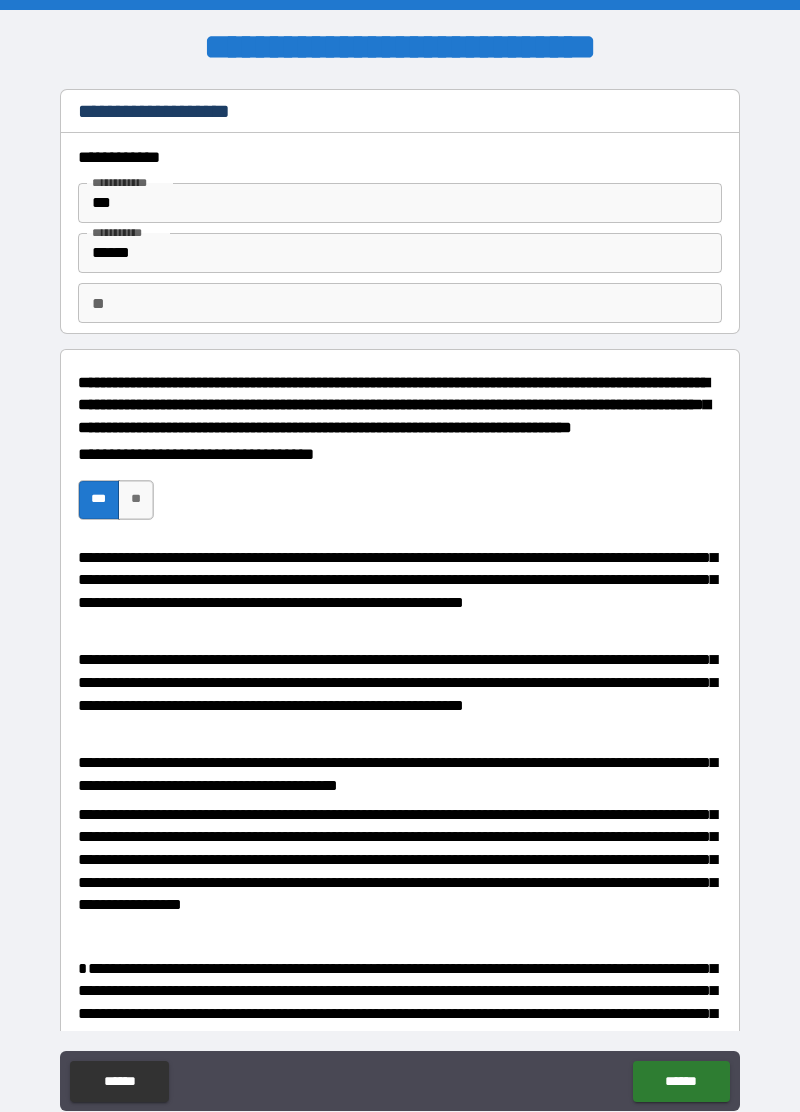 type on "********" 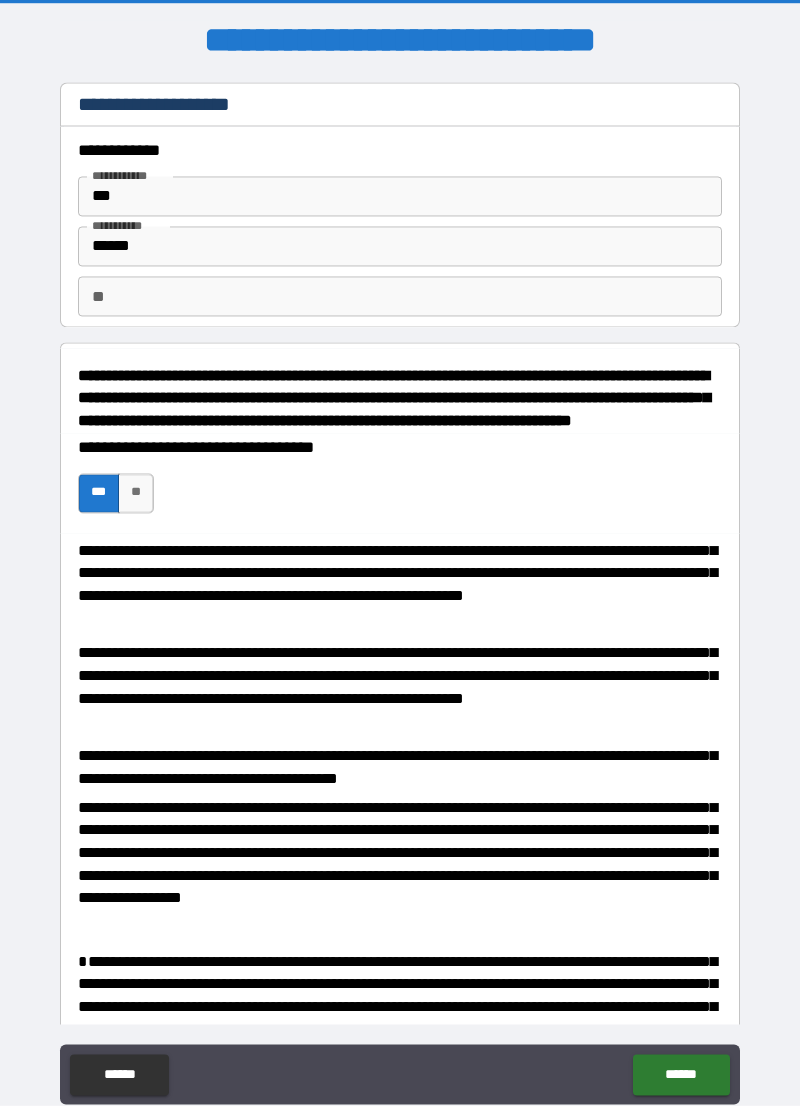 scroll, scrollTop: 2926, scrollLeft: 0, axis: vertical 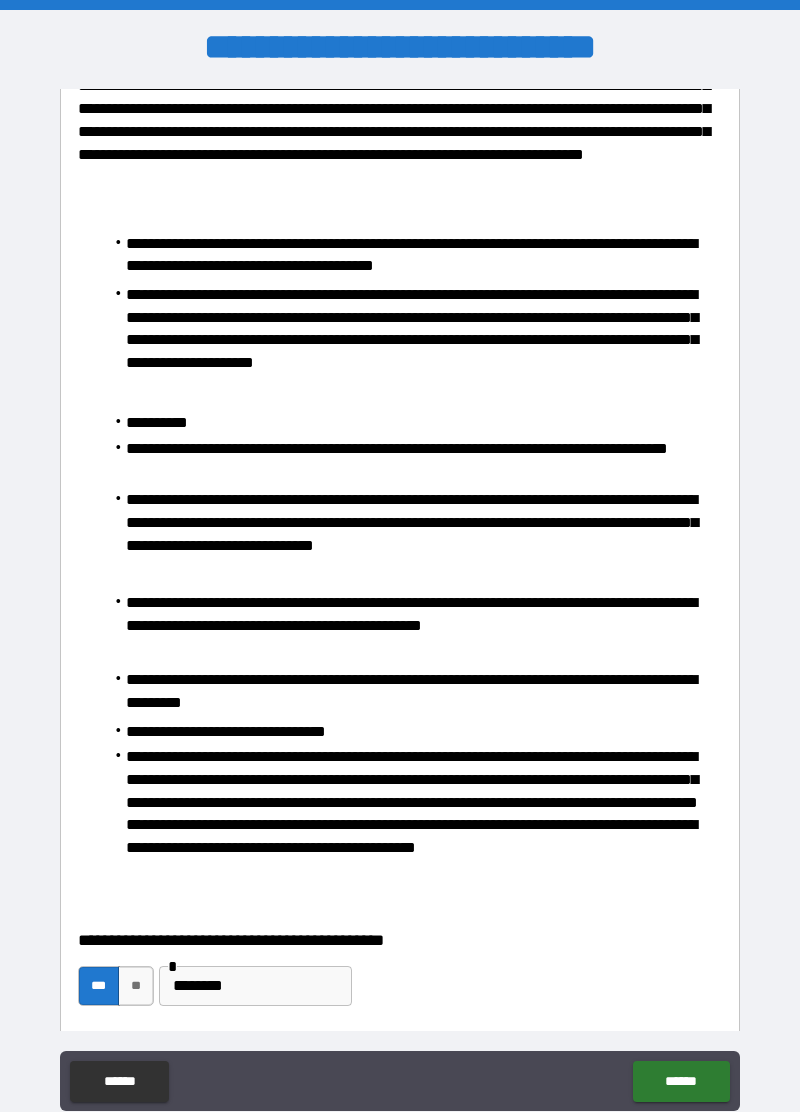 click on "**********" at bounding box center [406, 540] 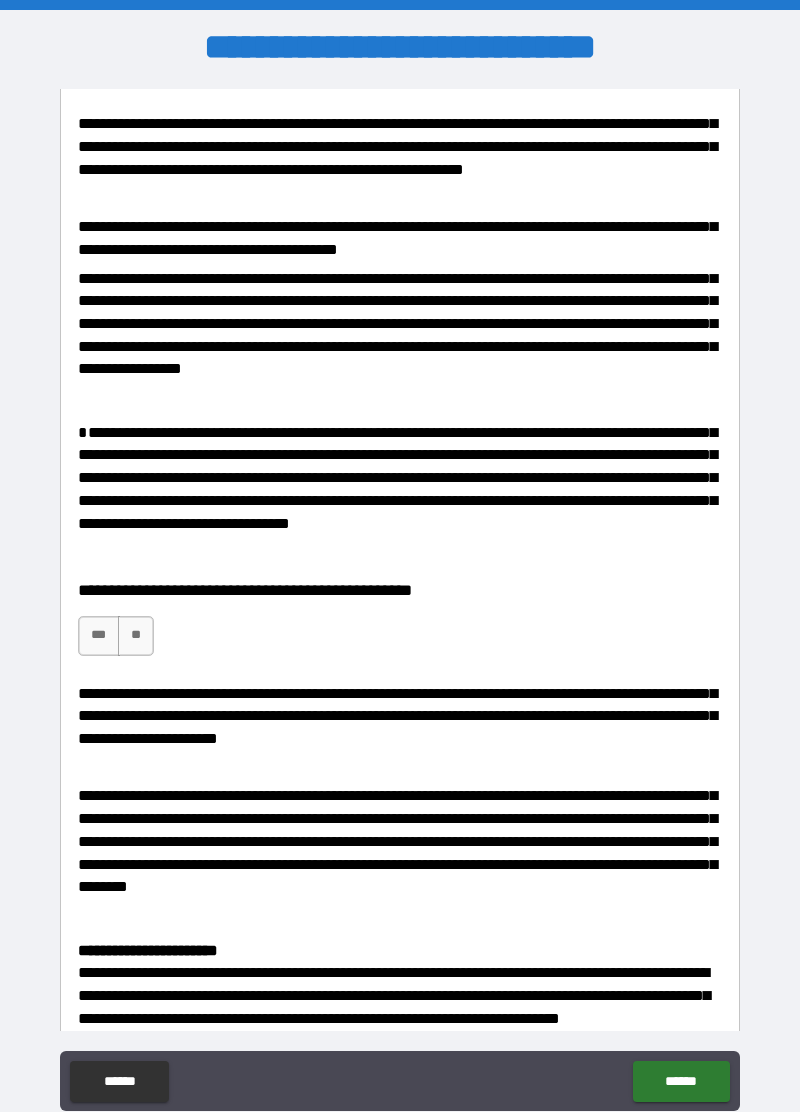 scroll, scrollTop: 0, scrollLeft: 0, axis: both 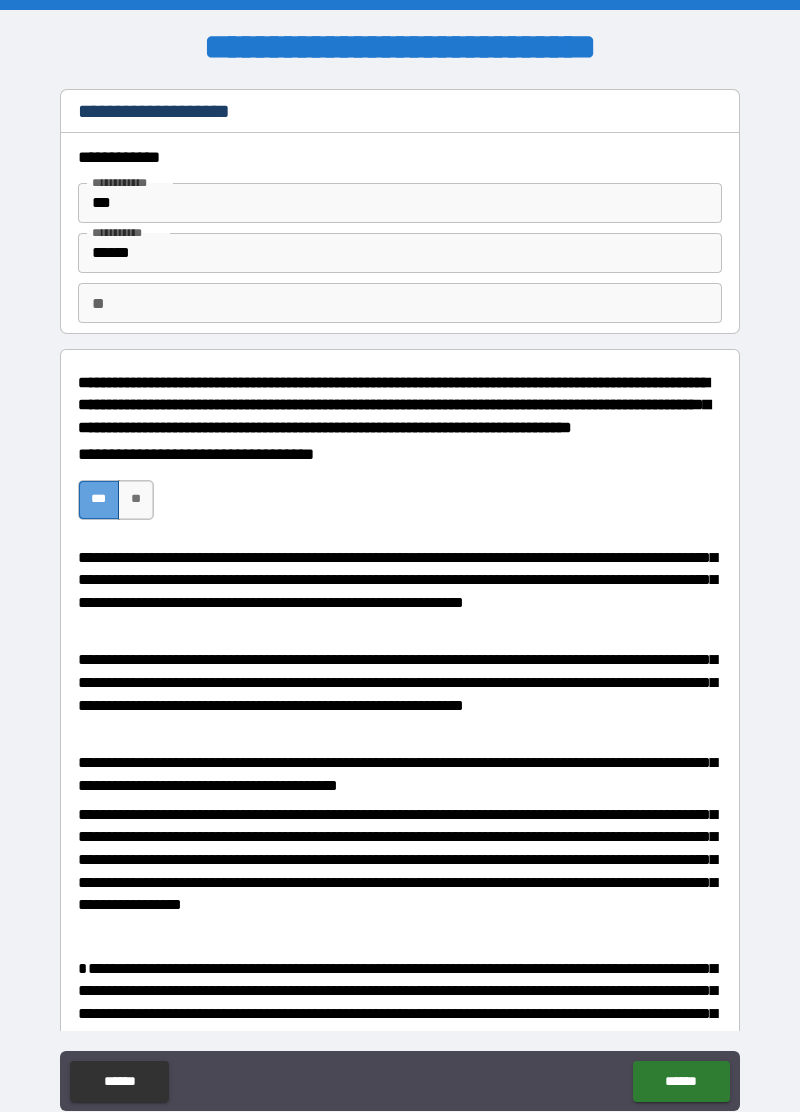 click on "***" at bounding box center [99, 500] 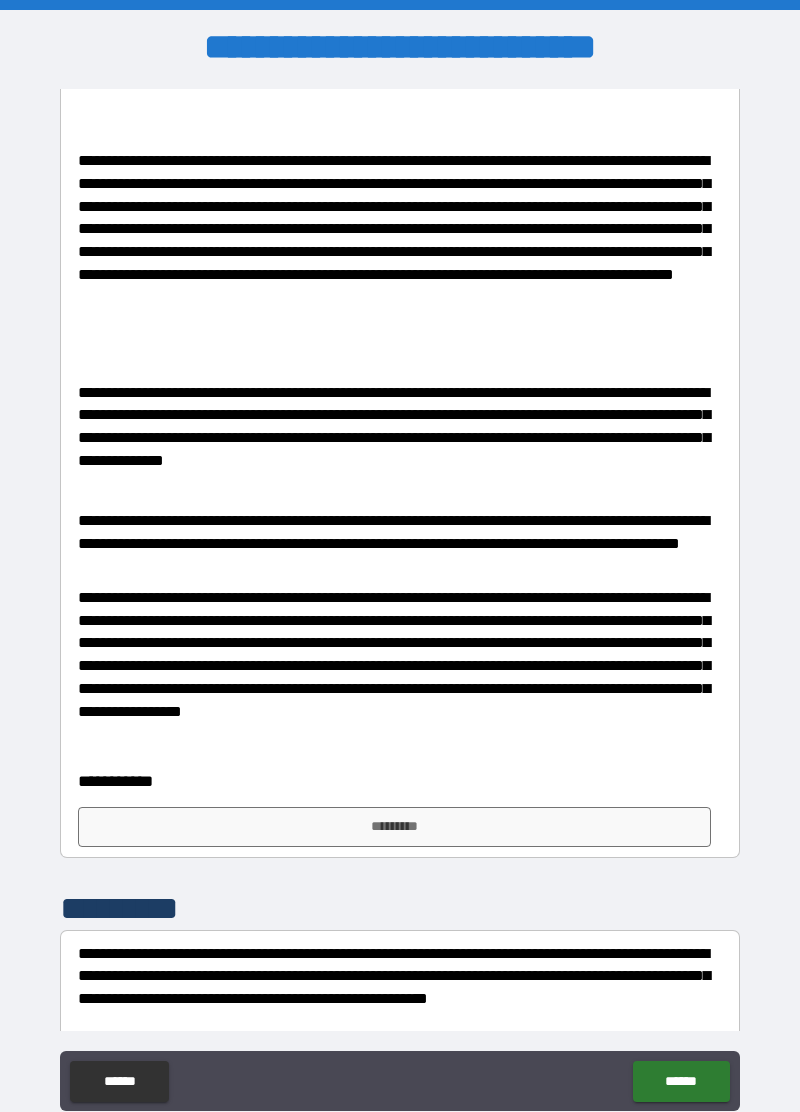 scroll, scrollTop: 5500, scrollLeft: 0, axis: vertical 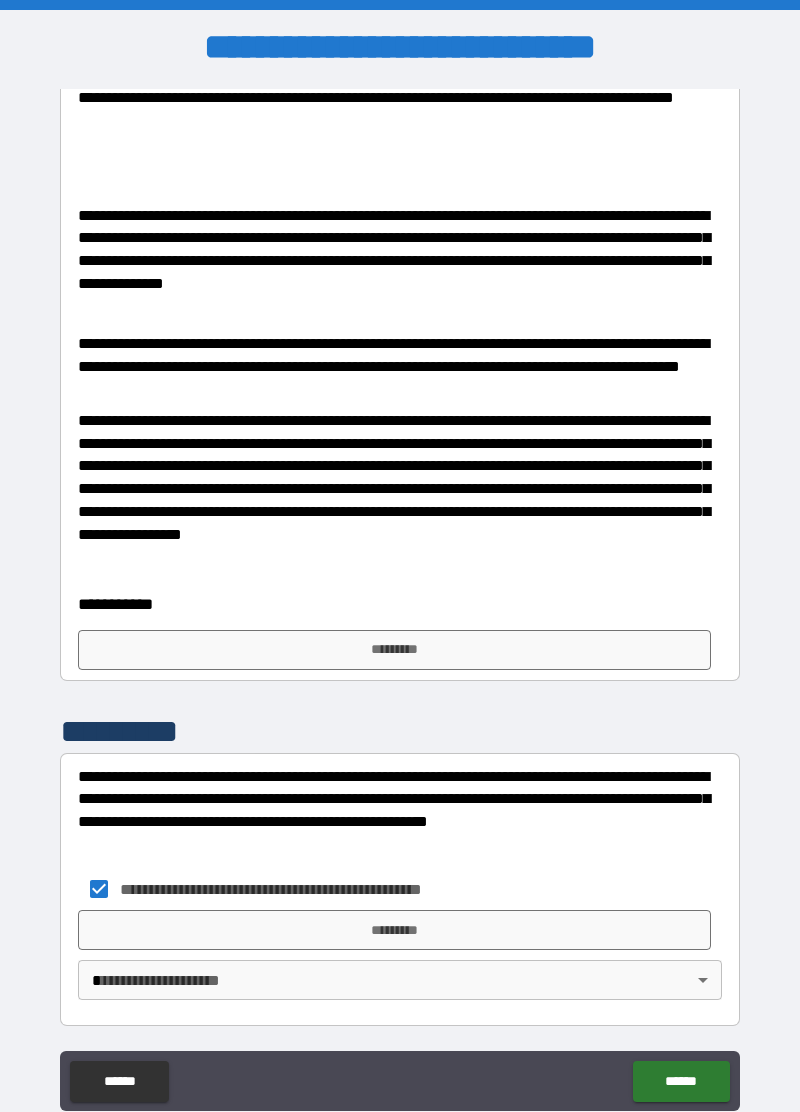 click on "**********" at bounding box center (400, 604) 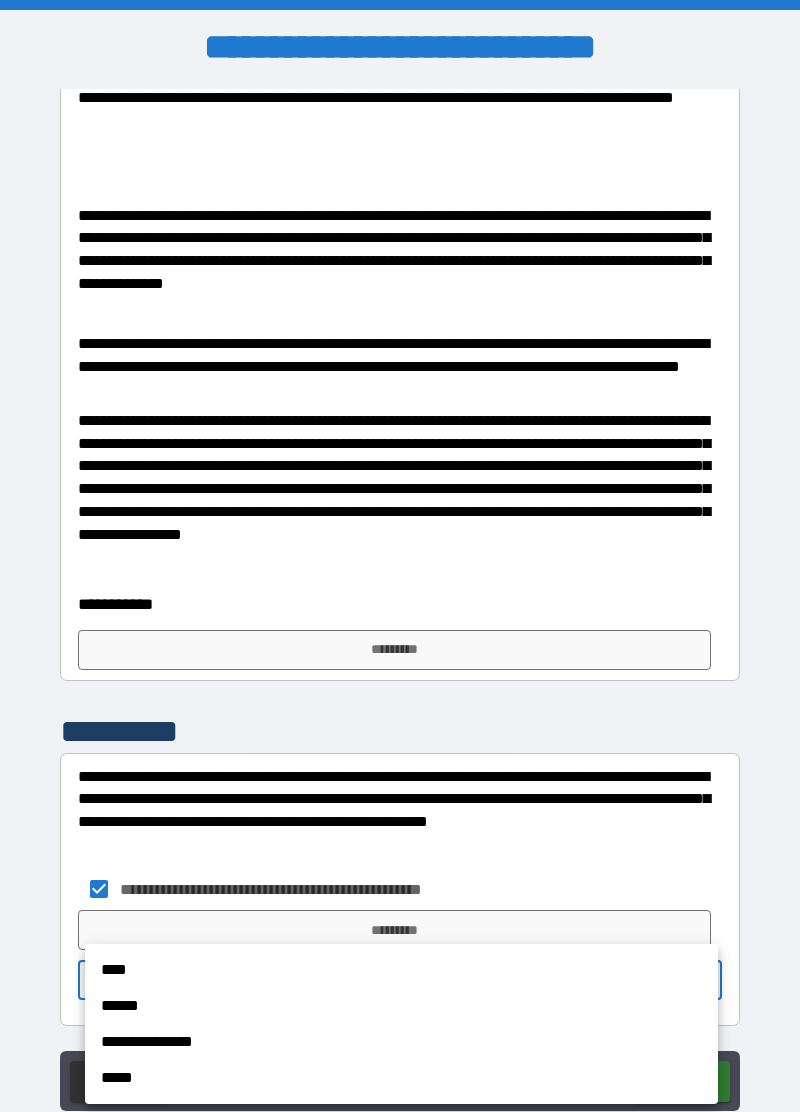 click on "****" at bounding box center [401, 970] 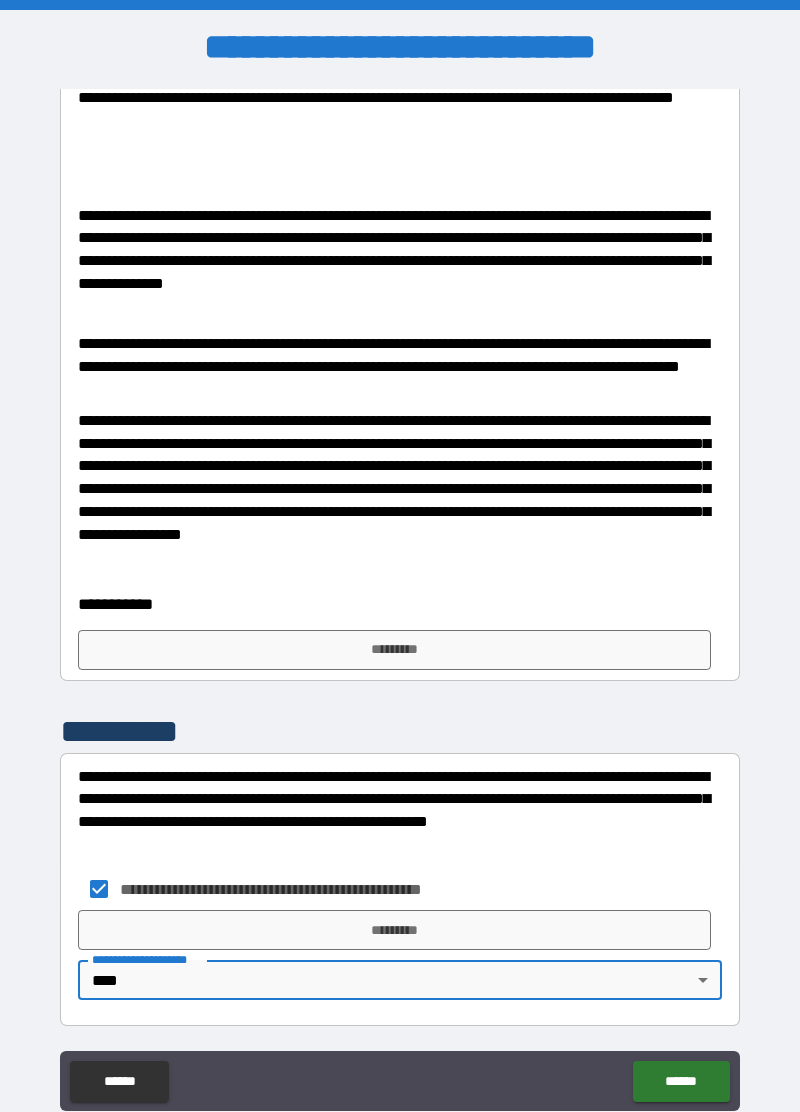 click on "*********" at bounding box center (394, 650) 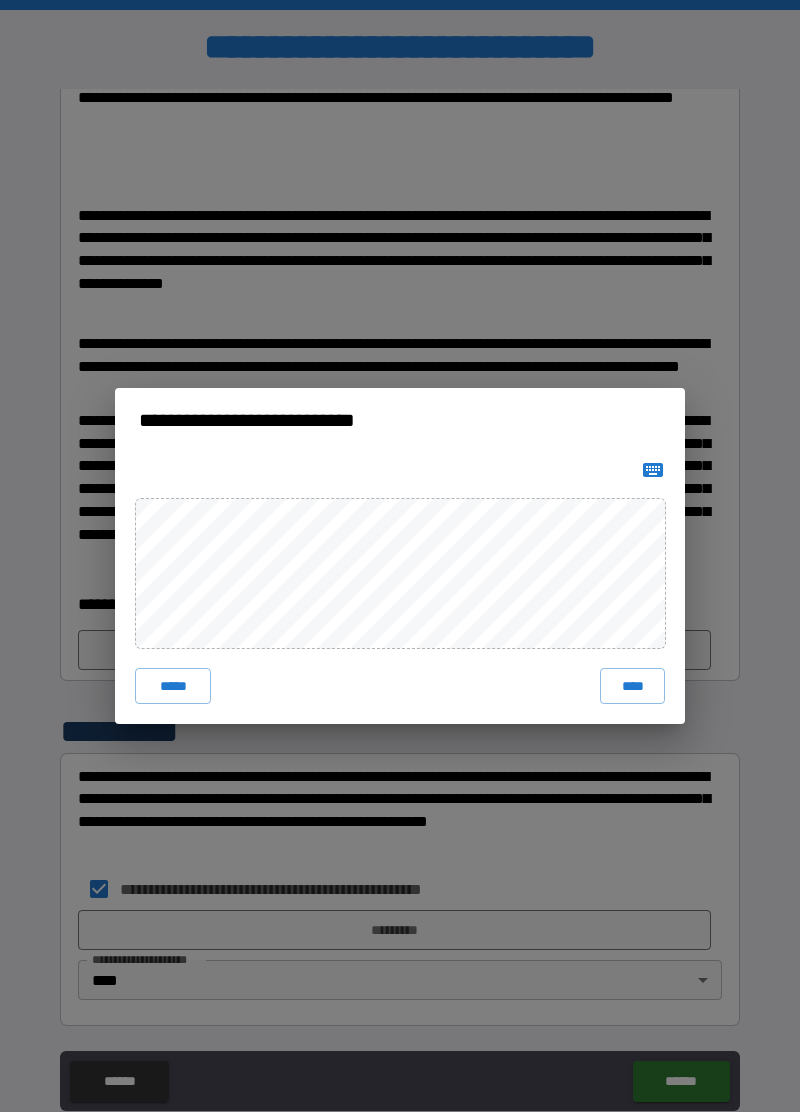 click on "****" at bounding box center [632, 686] 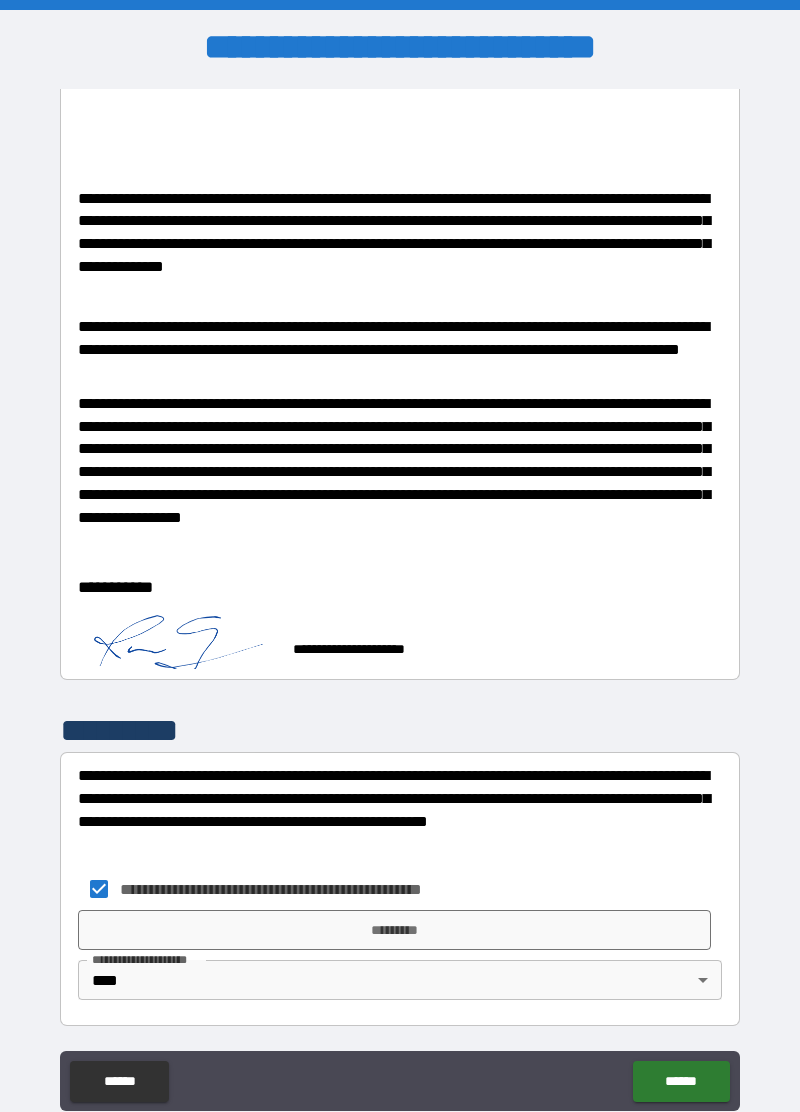 click on "*********" at bounding box center [394, 930] 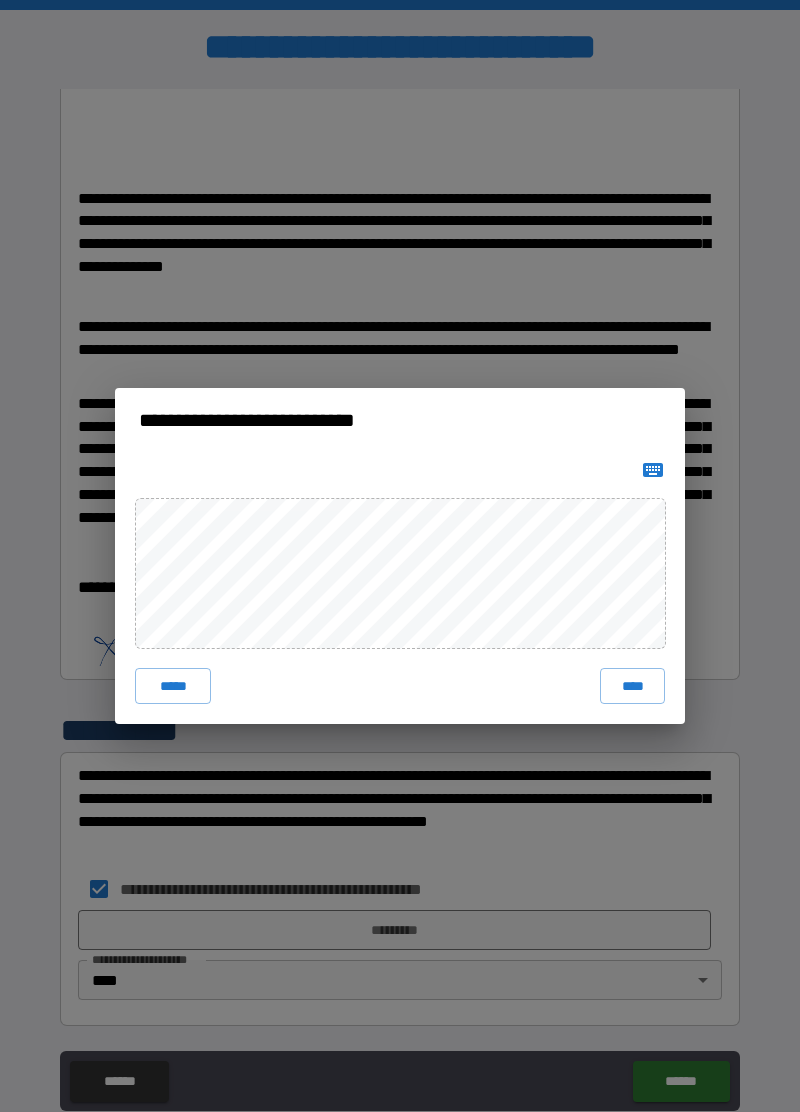click on "****" at bounding box center (632, 686) 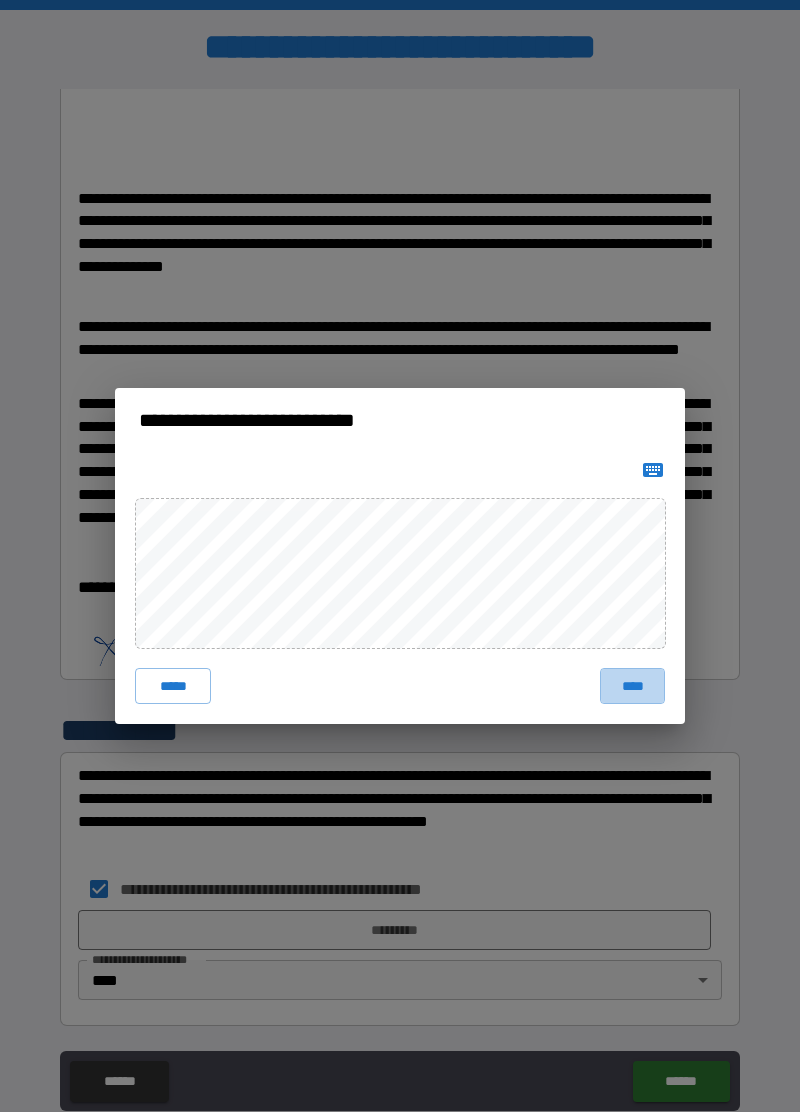 click on "****" at bounding box center (632, 686) 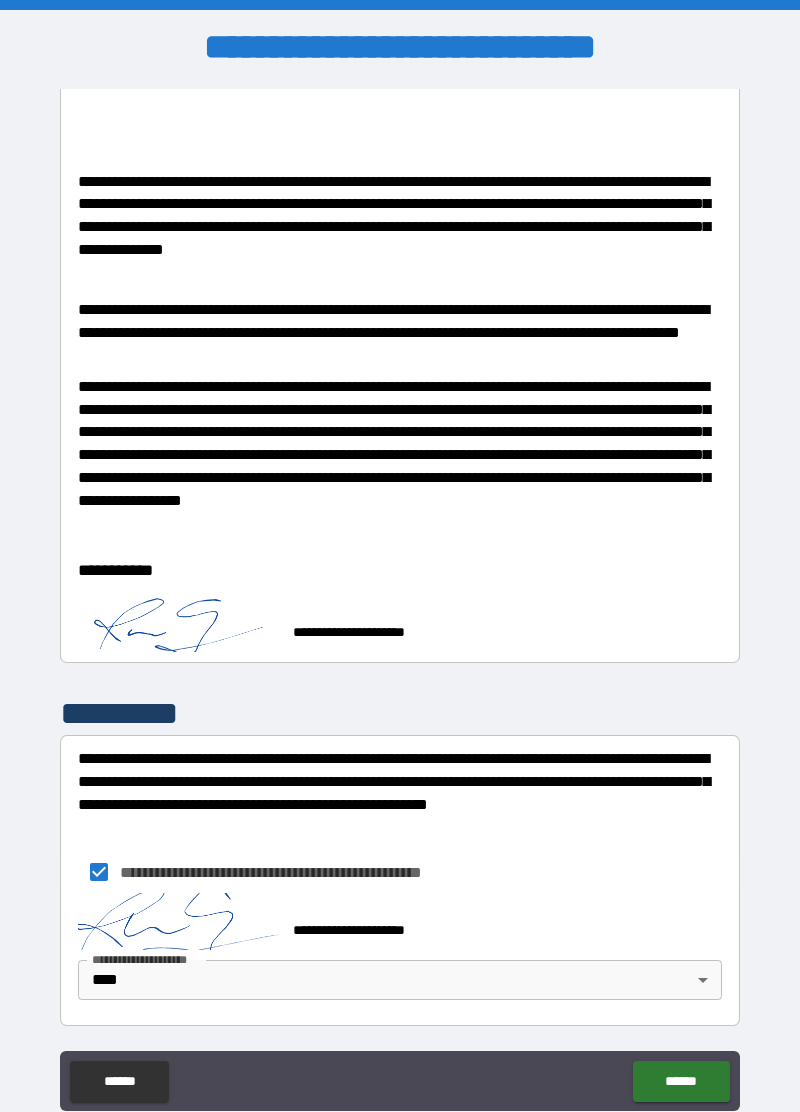 click on "******" at bounding box center [681, 1081] 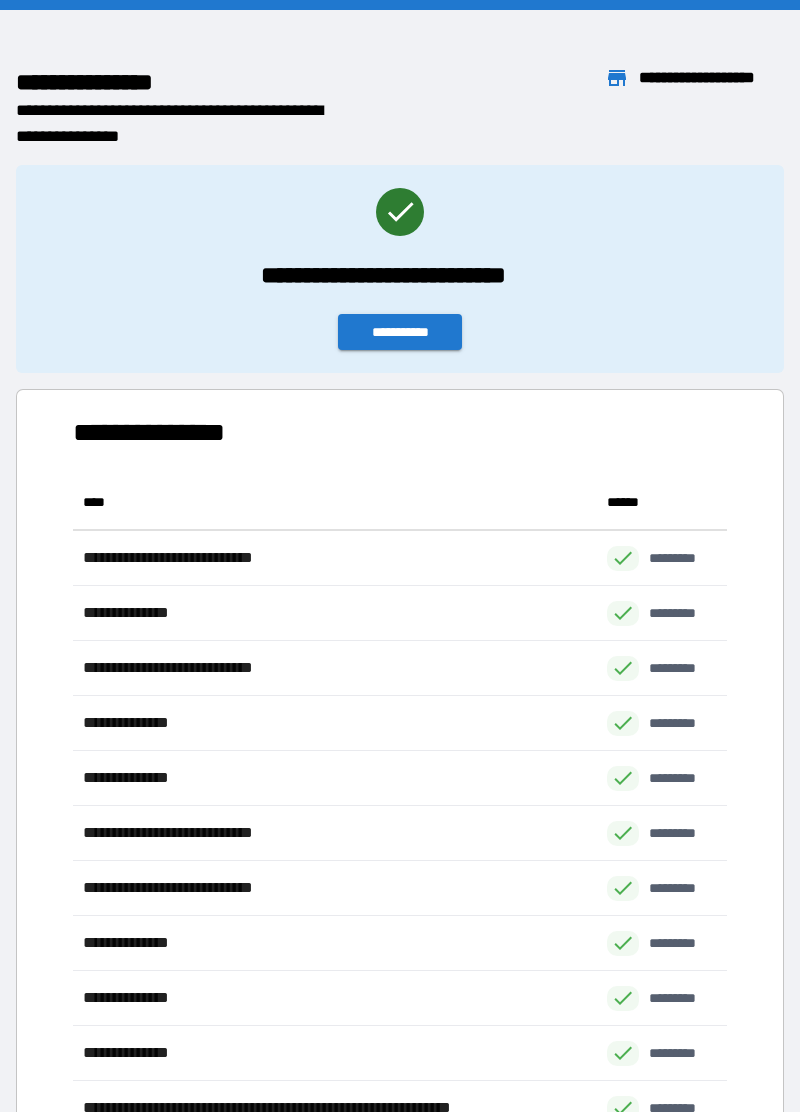 scroll, scrollTop: 0, scrollLeft: 1, axis: horizontal 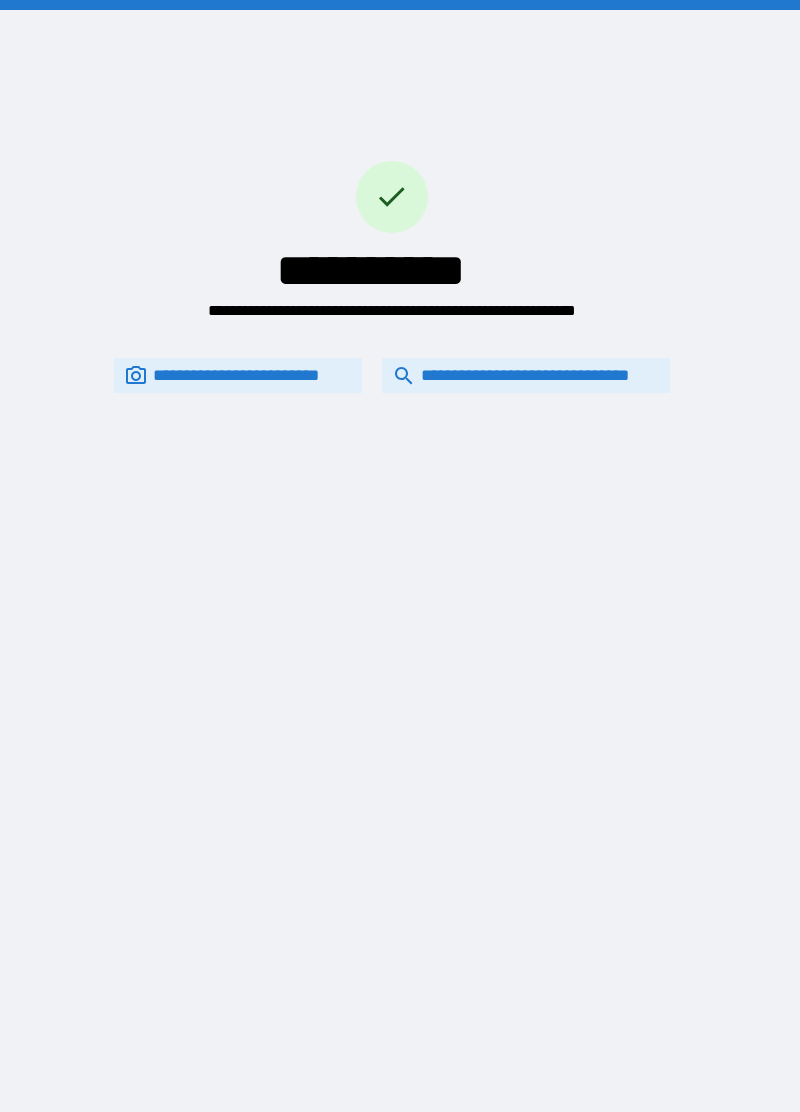 click on "**********" at bounding box center [526, 376] 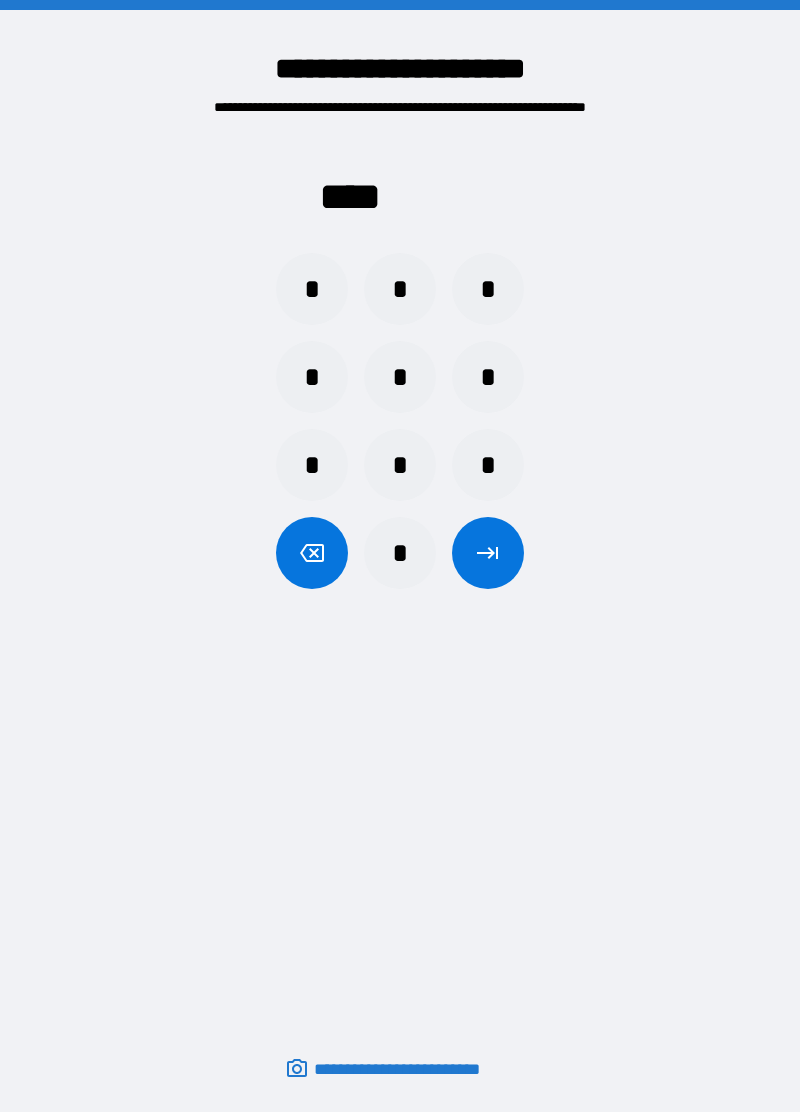 click on "*" at bounding box center [312, 289] 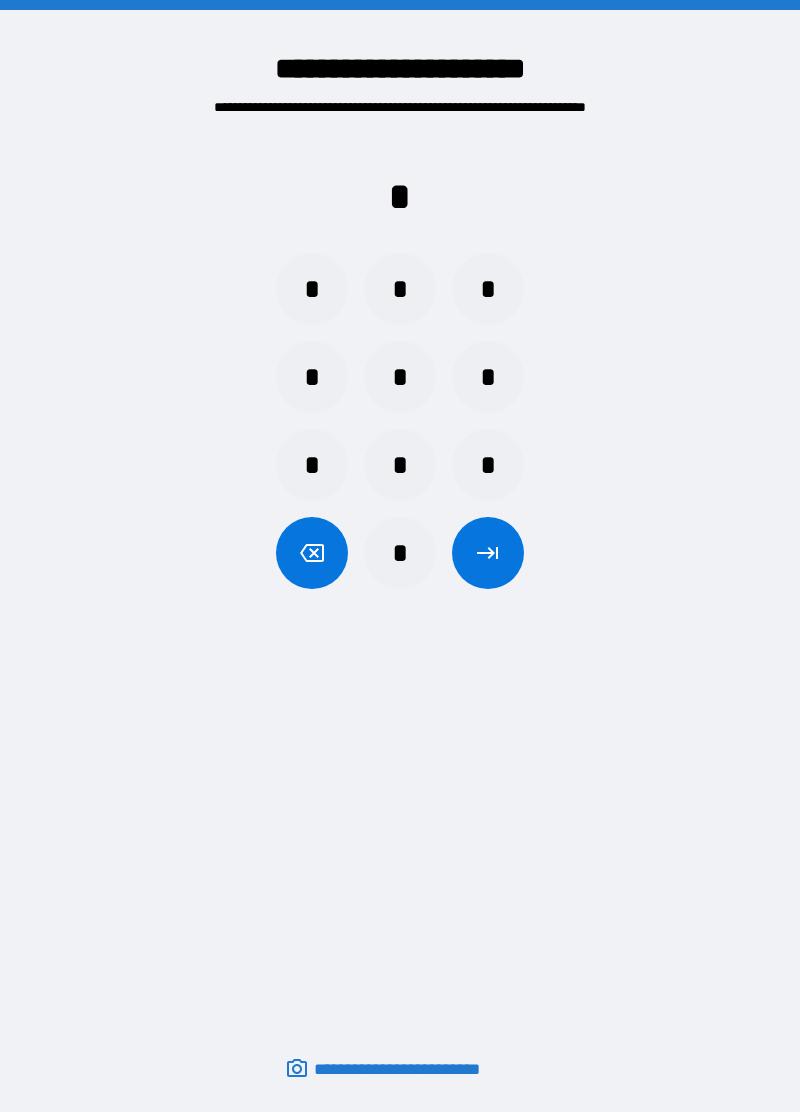 click on "*" at bounding box center (312, 465) 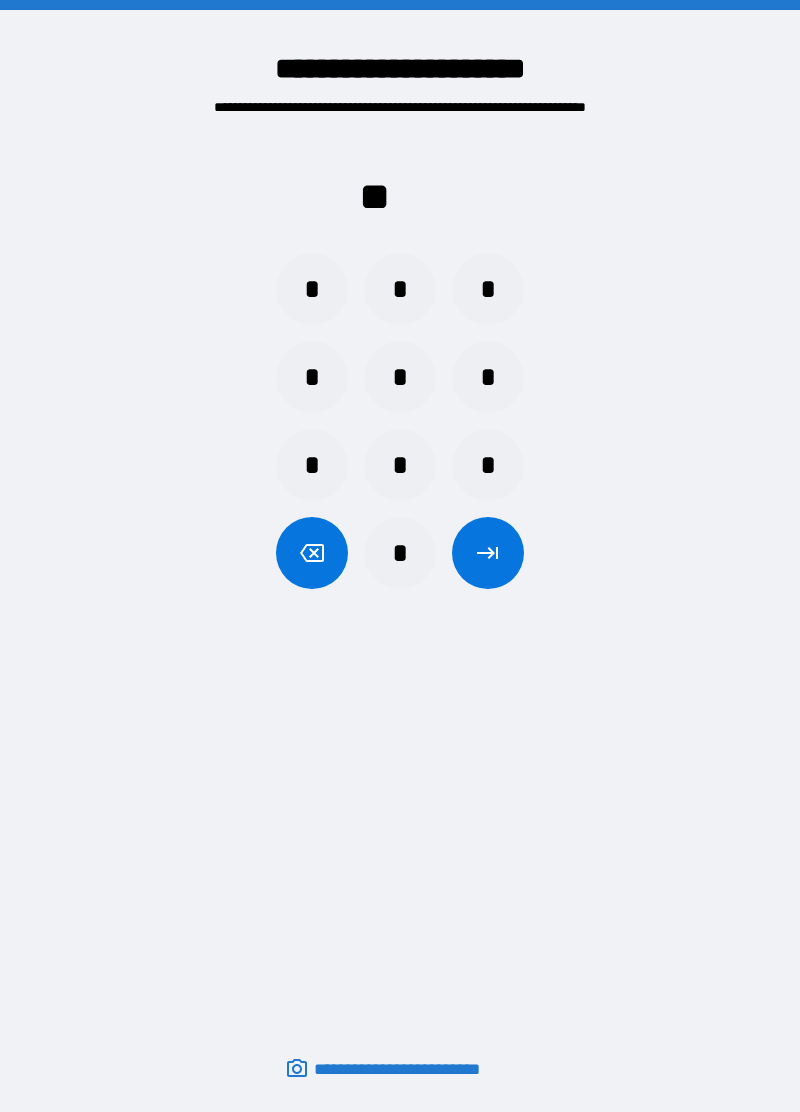 click on "*" at bounding box center (312, 377) 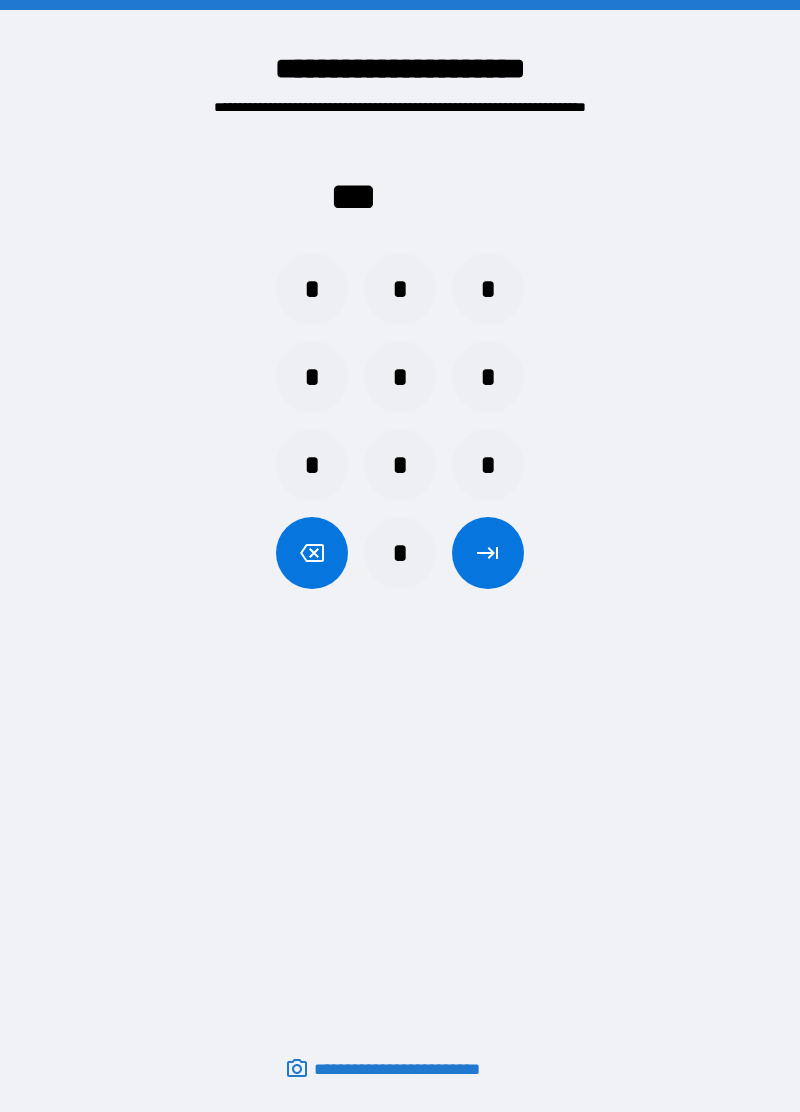 click on "*" at bounding box center [488, 289] 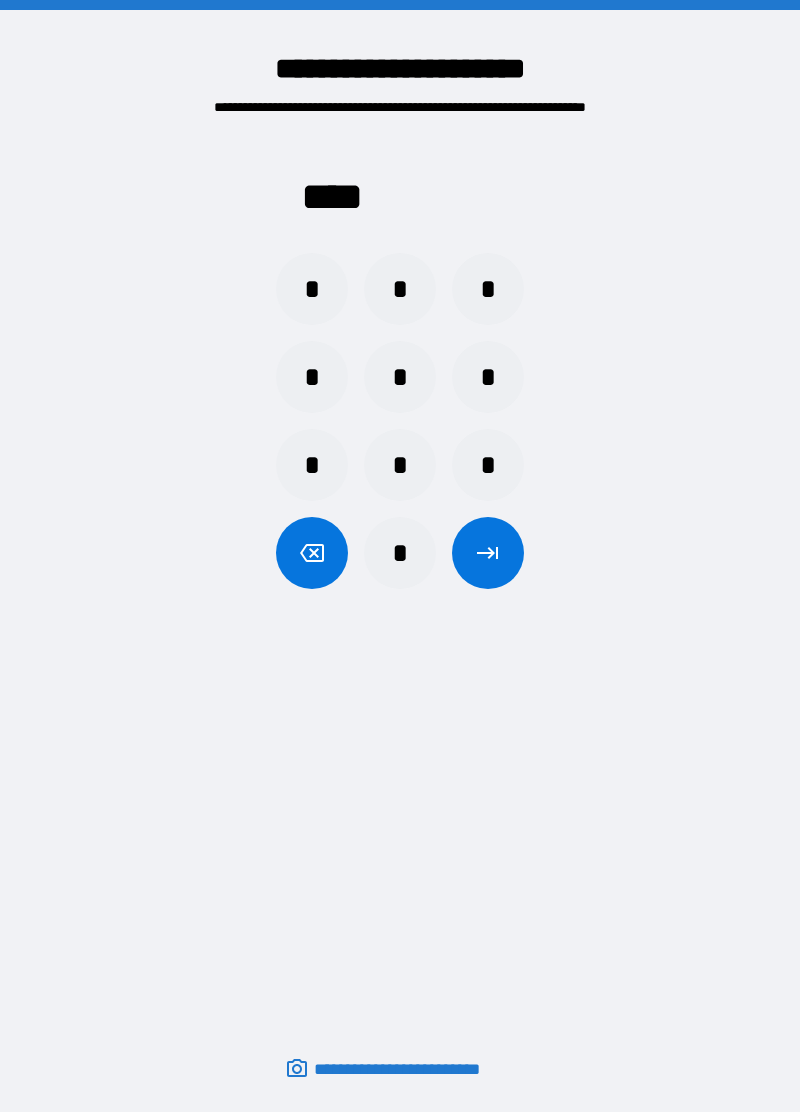 click at bounding box center (488, 553) 